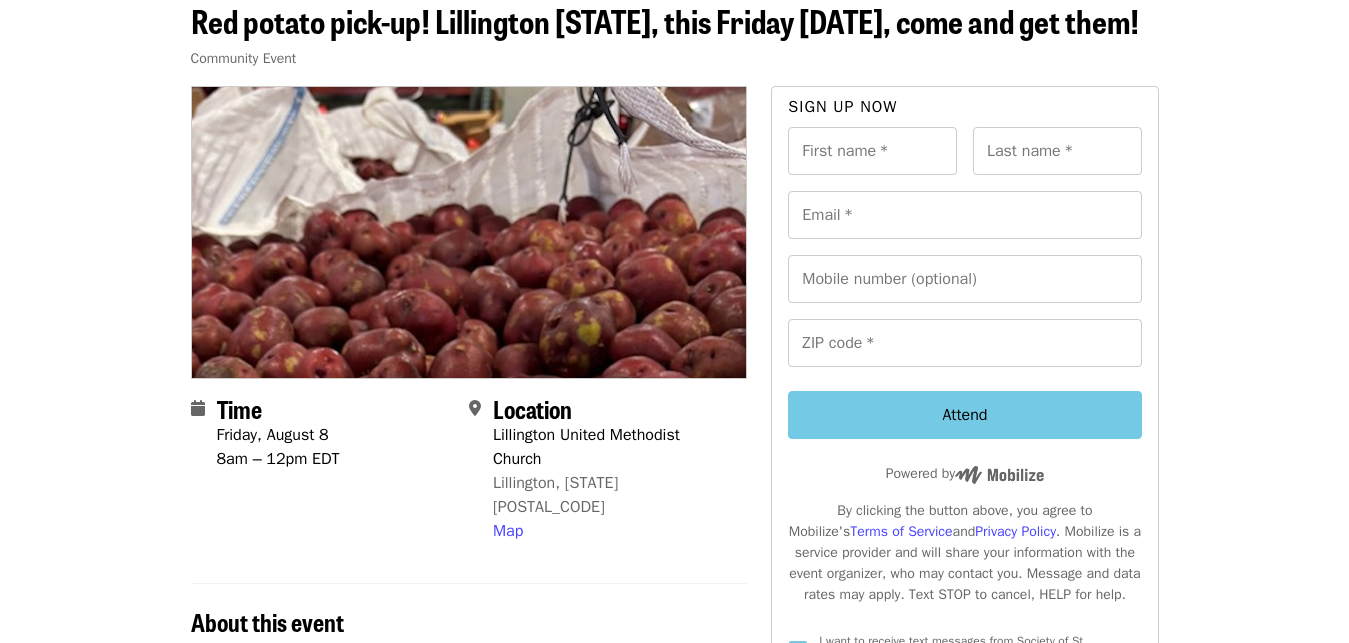 scroll, scrollTop: 0, scrollLeft: 0, axis: both 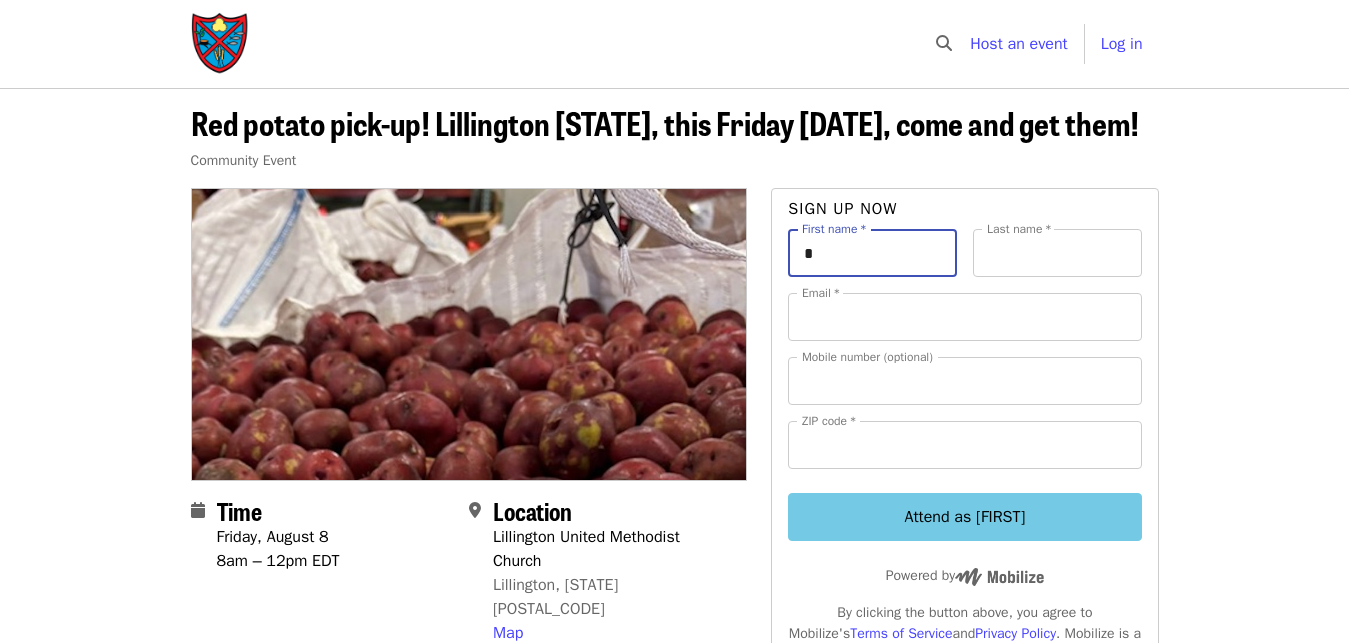 type on "****" 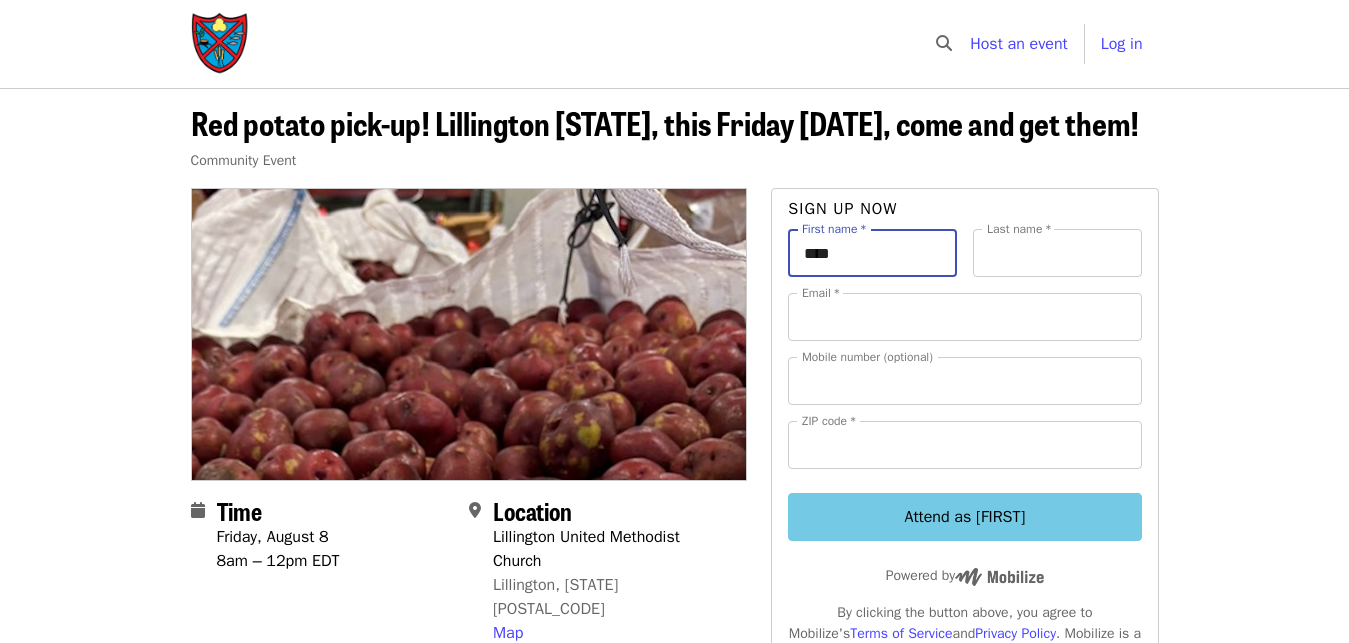 type on "*****" 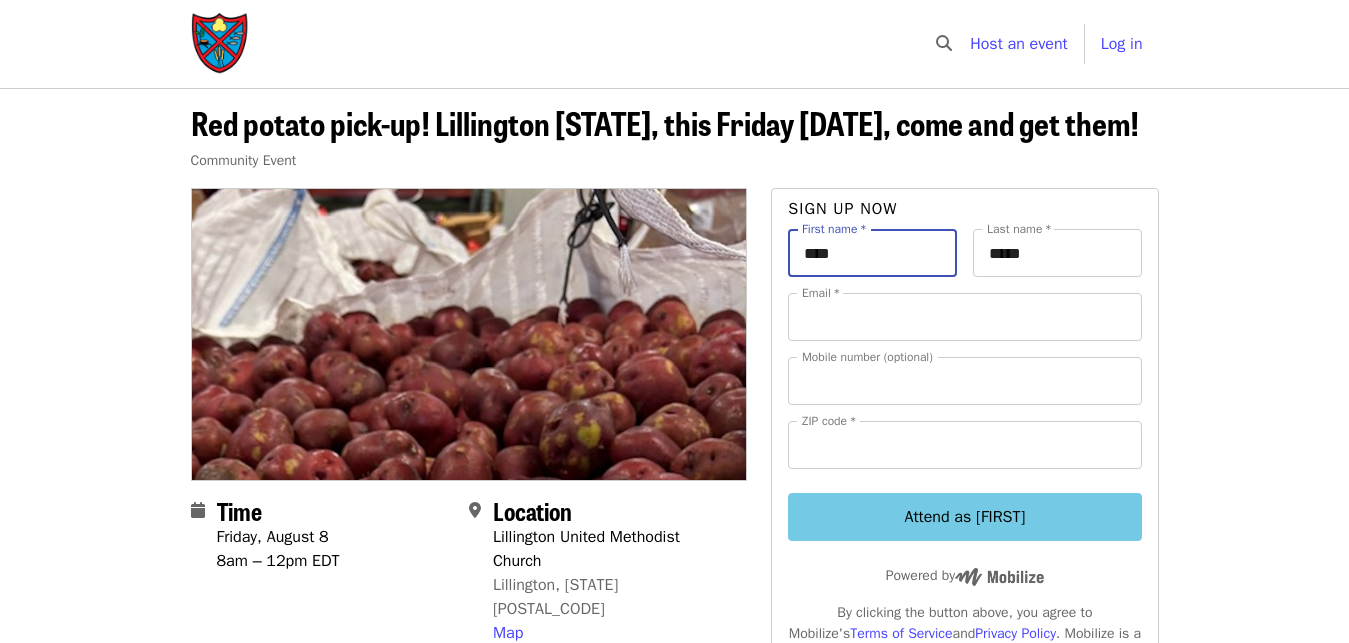type on "**********" 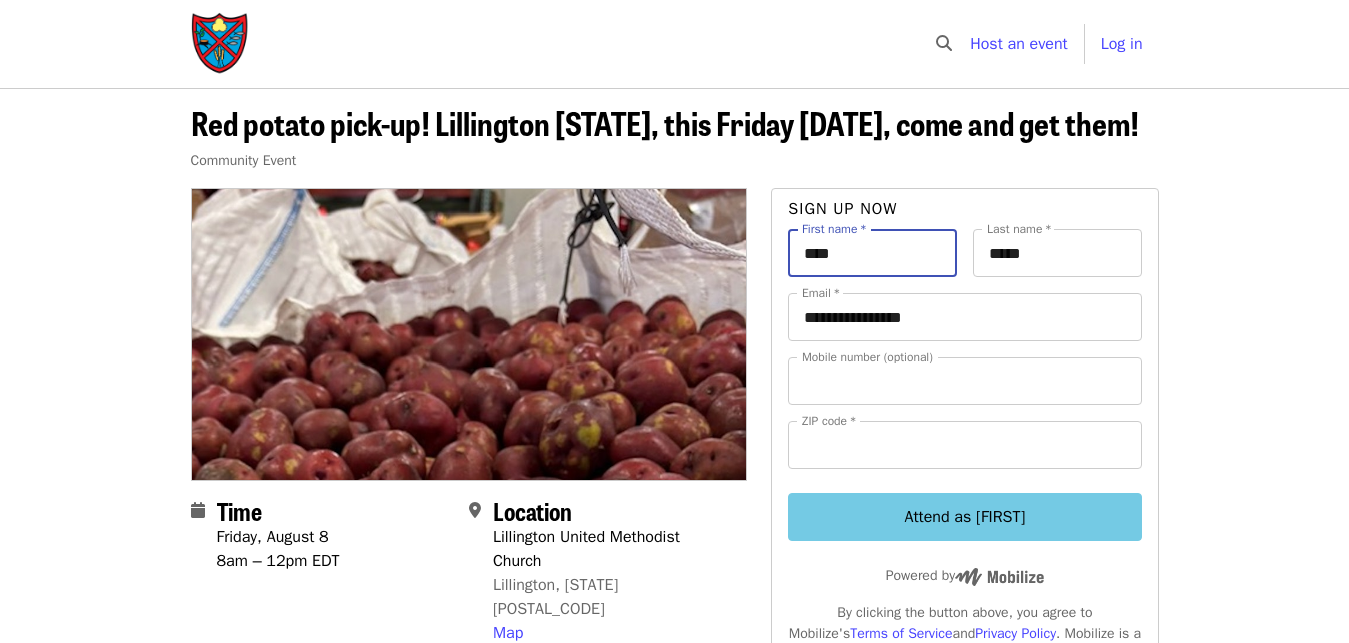 type on "**********" 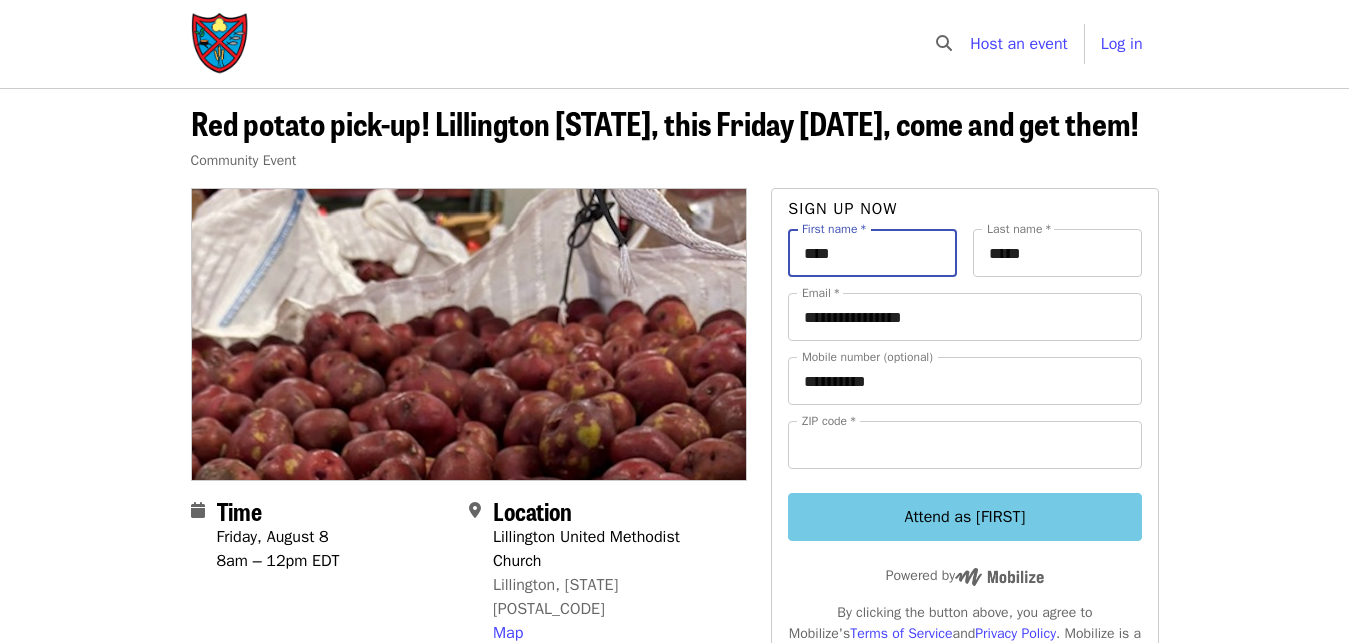 type on "*****" 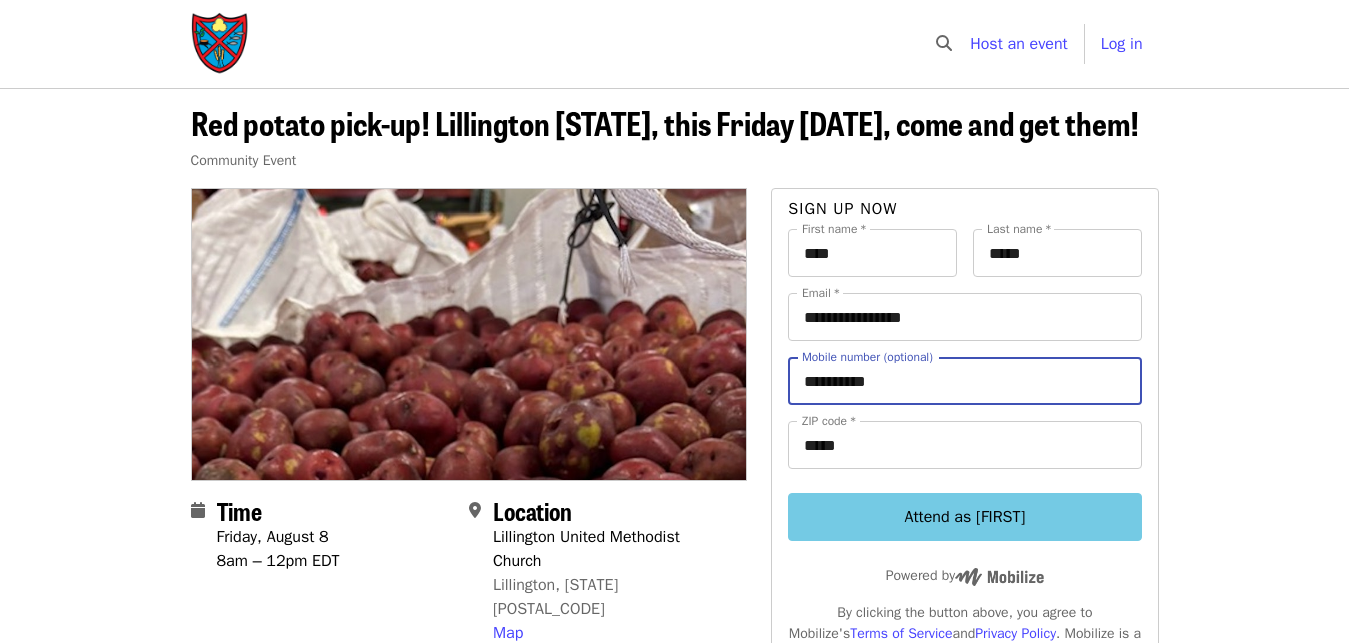 drag, startPoint x: 892, startPoint y: 382, endPoint x: 804, endPoint y: 380, distance: 88.02273 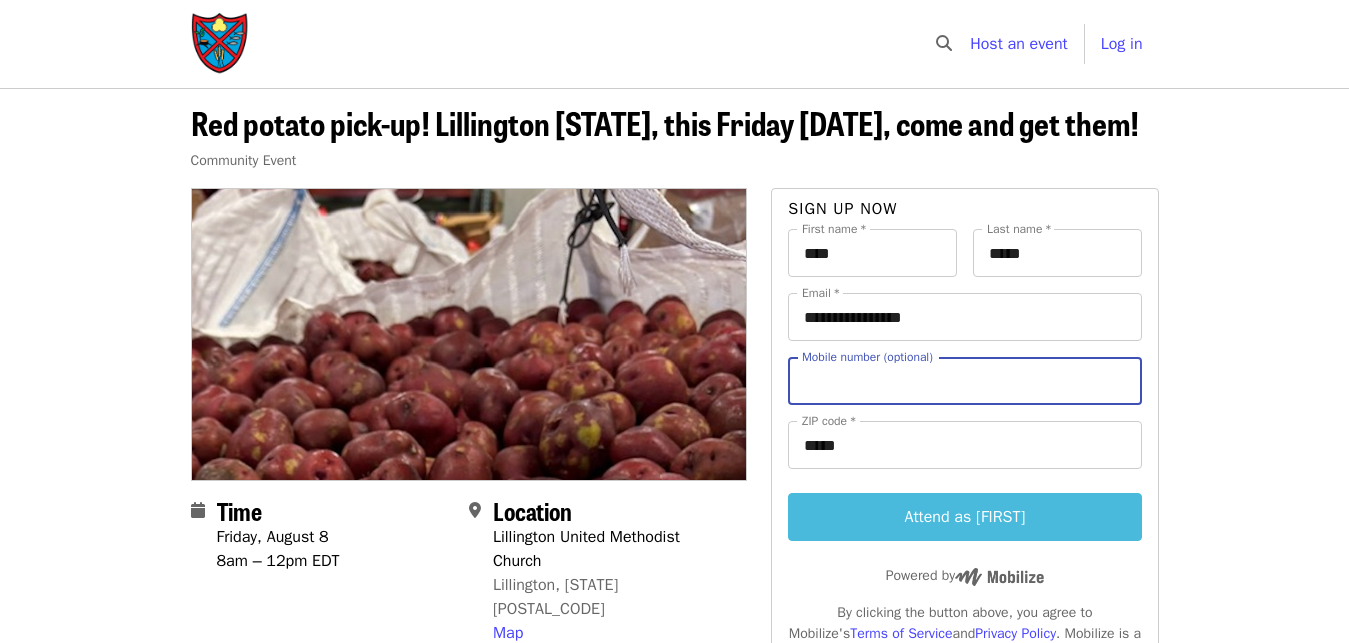 type 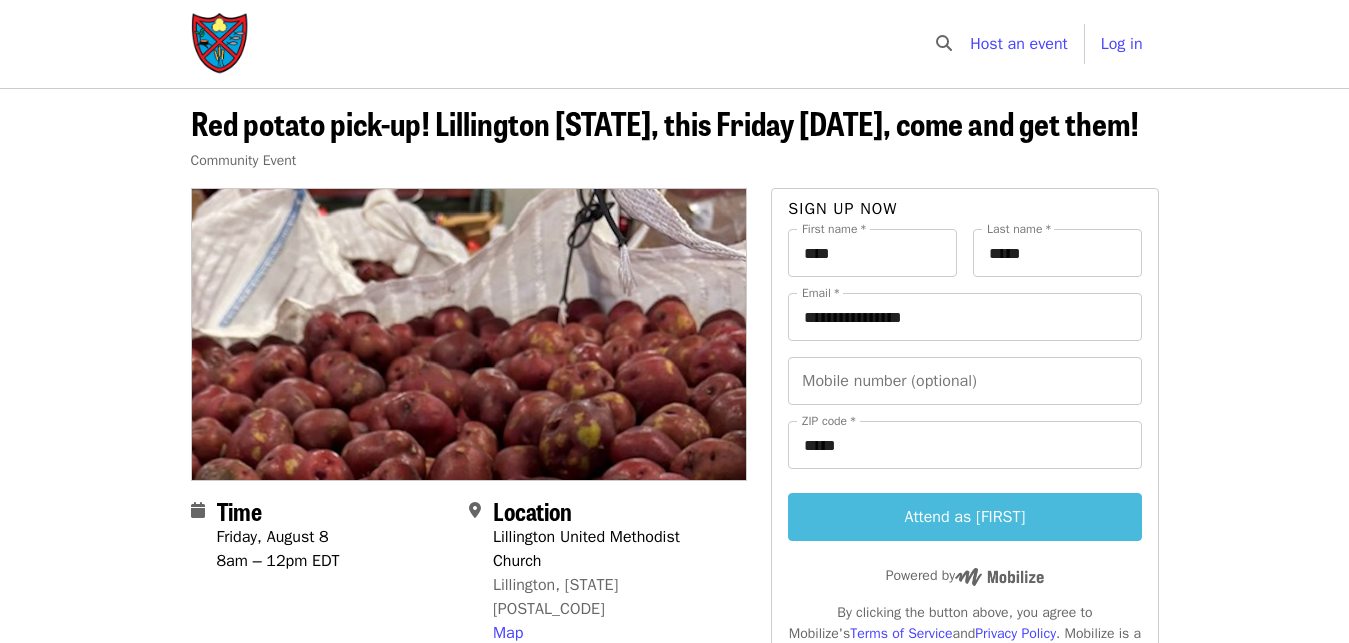 click on "Attend as [FIRST]" at bounding box center [964, 517] 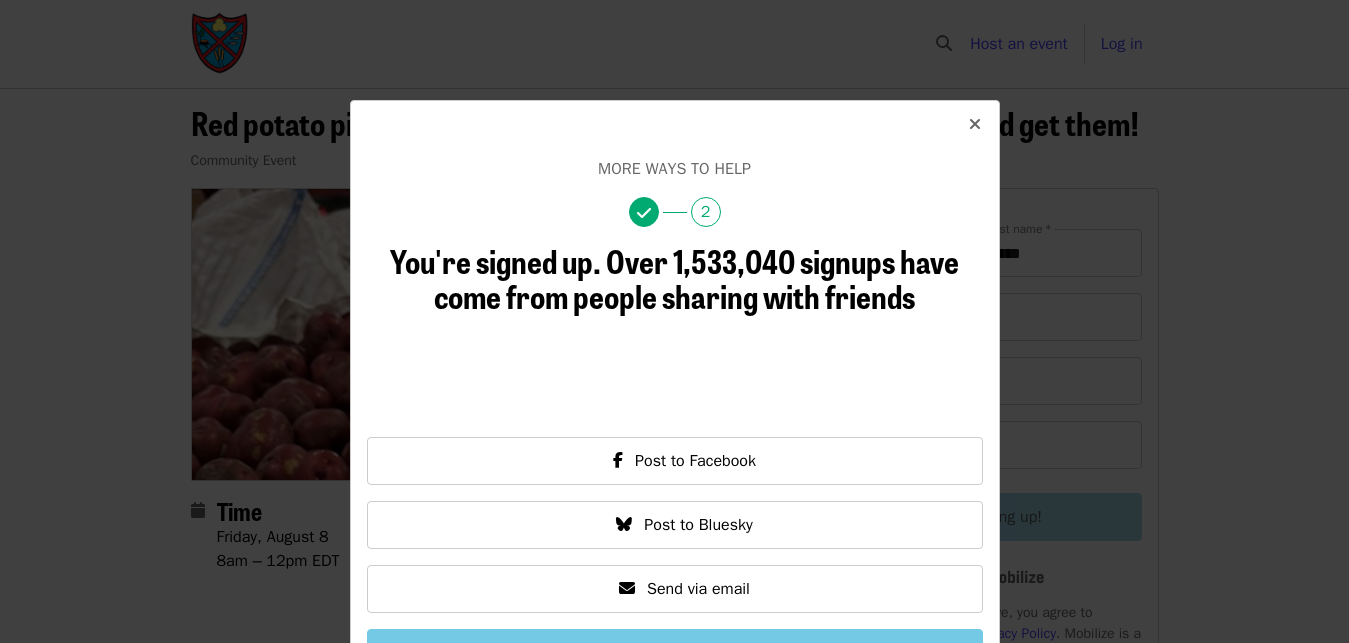 click at bounding box center (975, 124) 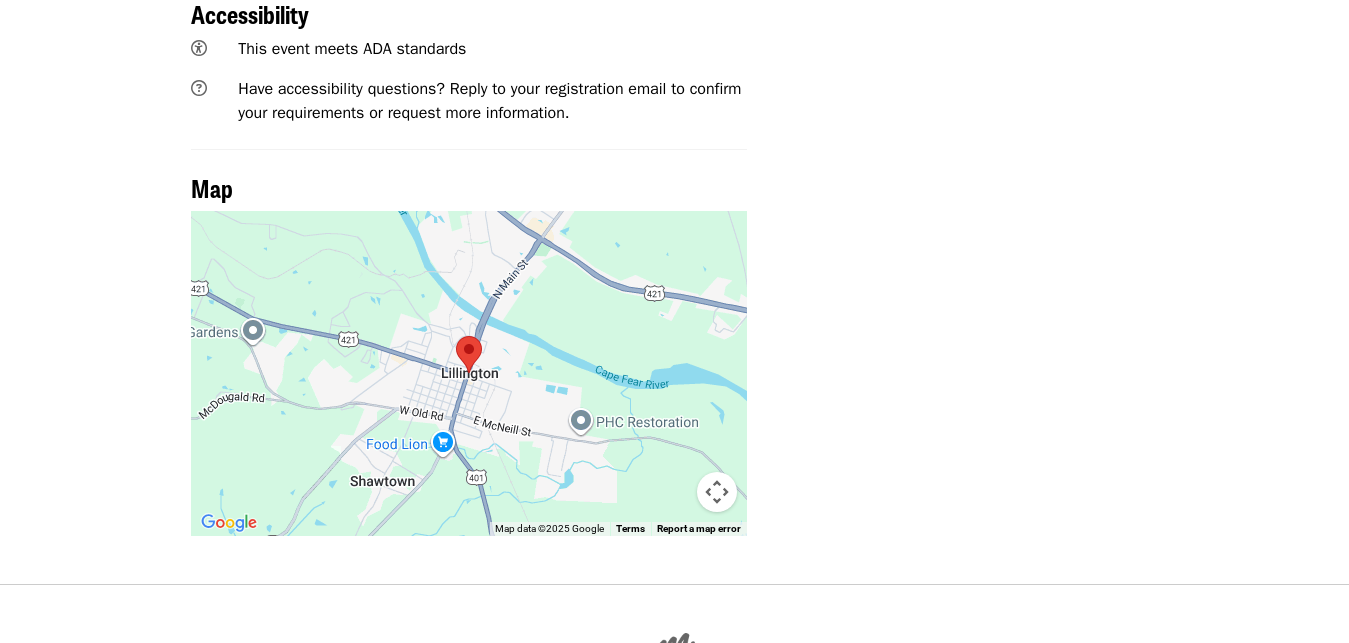 scroll, scrollTop: 1224, scrollLeft: 0, axis: vertical 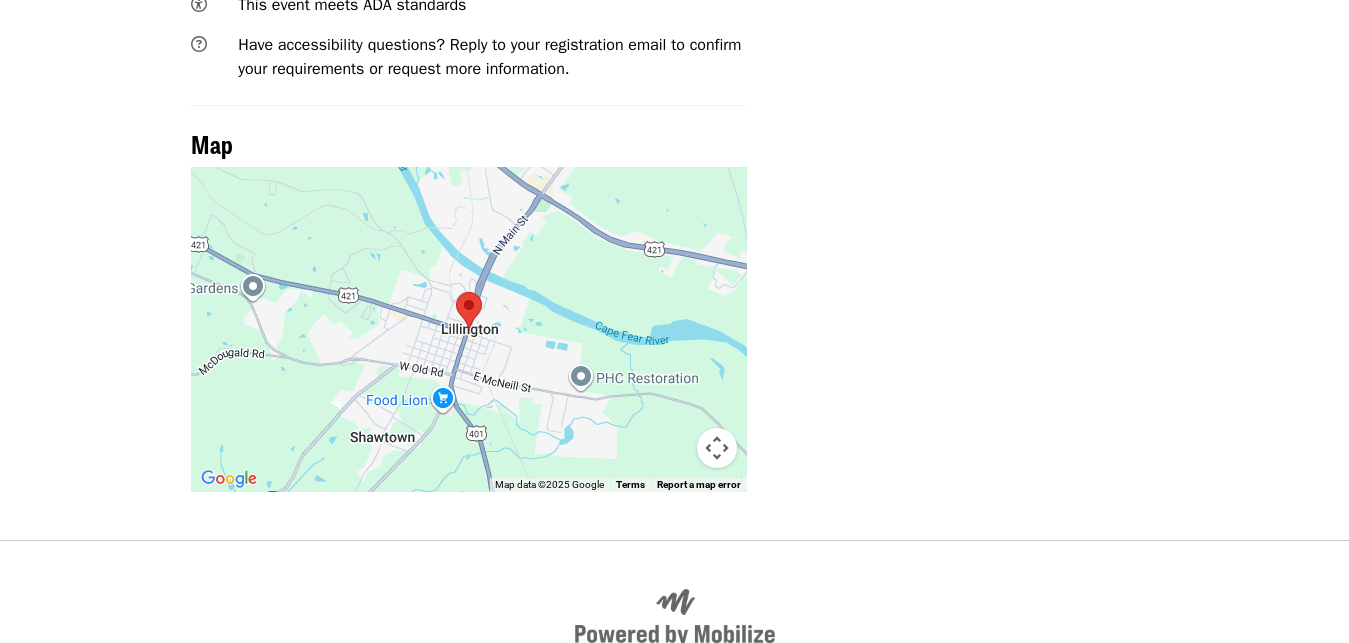 click at bounding box center (717, 448) 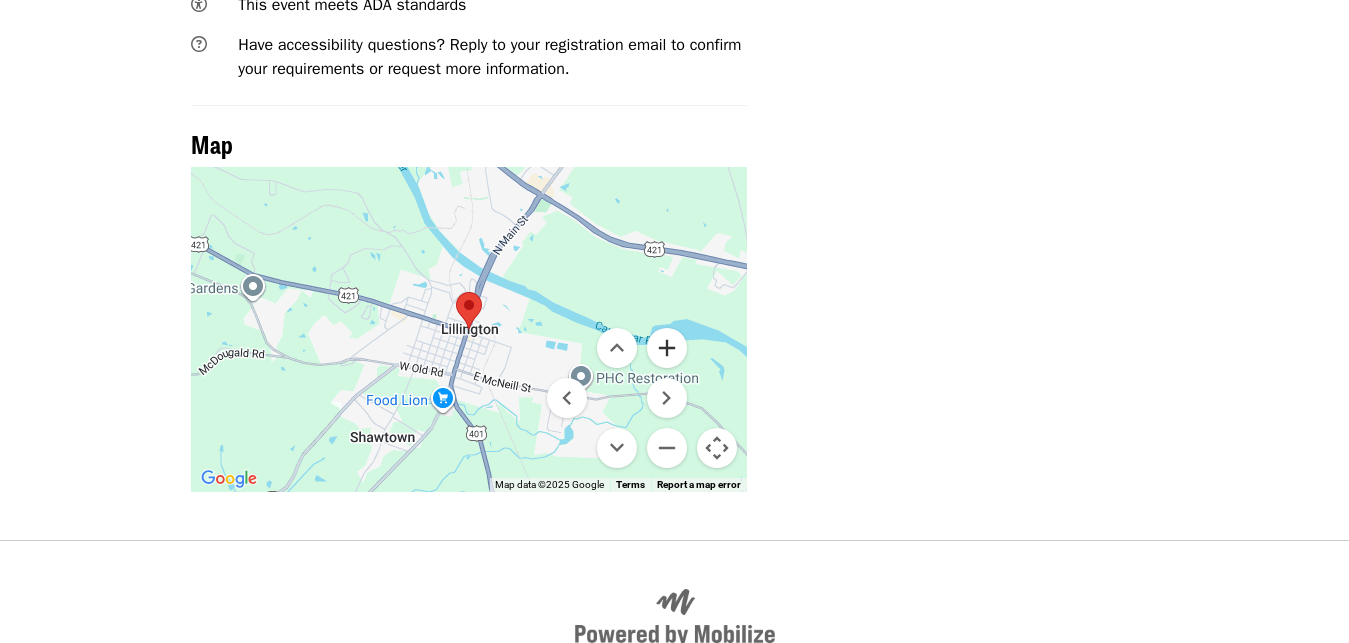 click at bounding box center [667, 348] 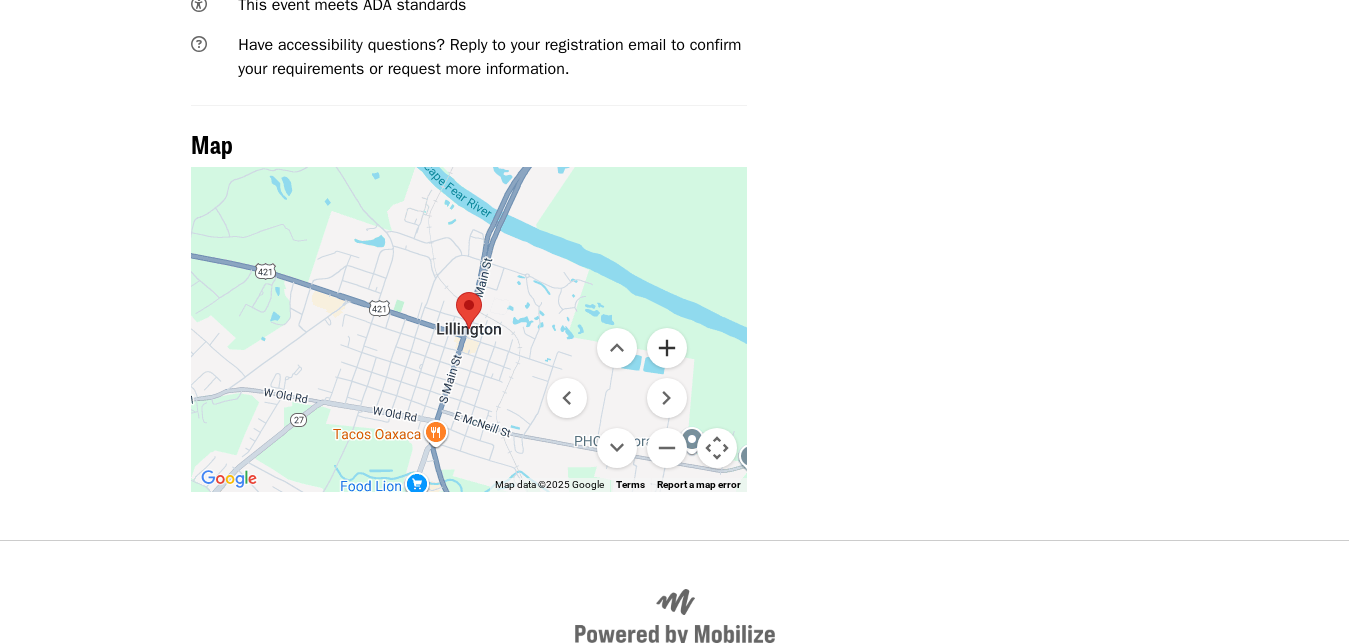 click at bounding box center (667, 348) 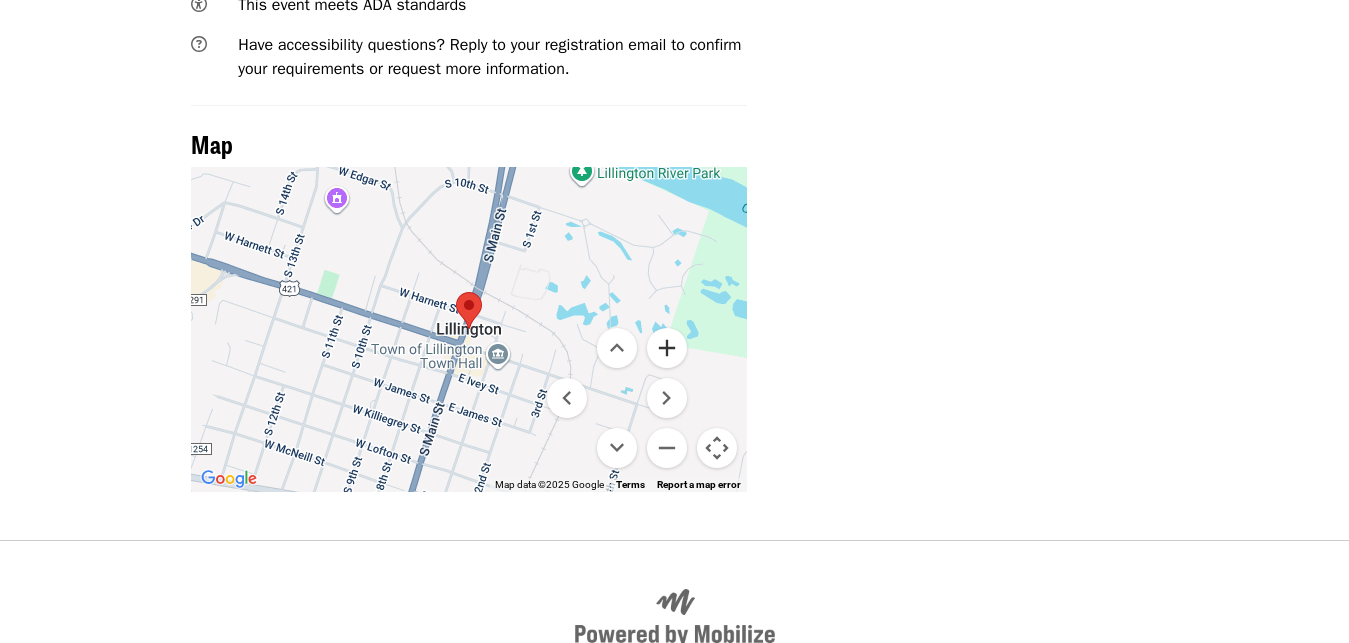 click at bounding box center [667, 348] 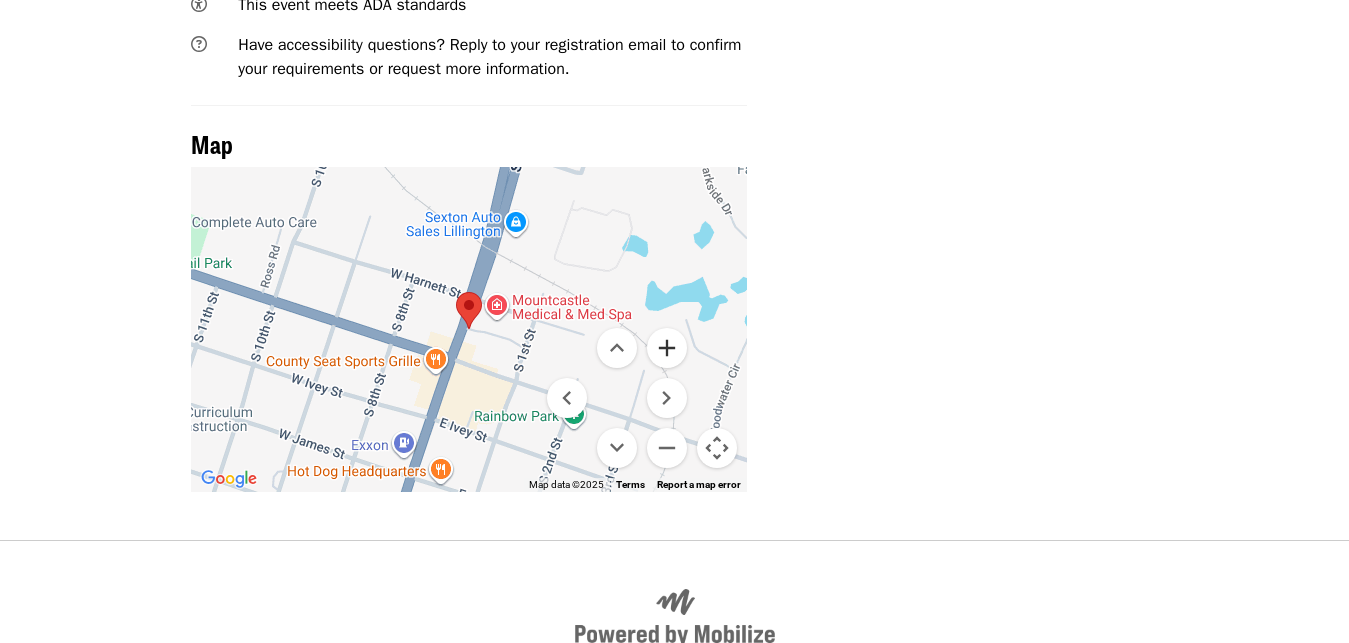 click at bounding box center (667, 348) 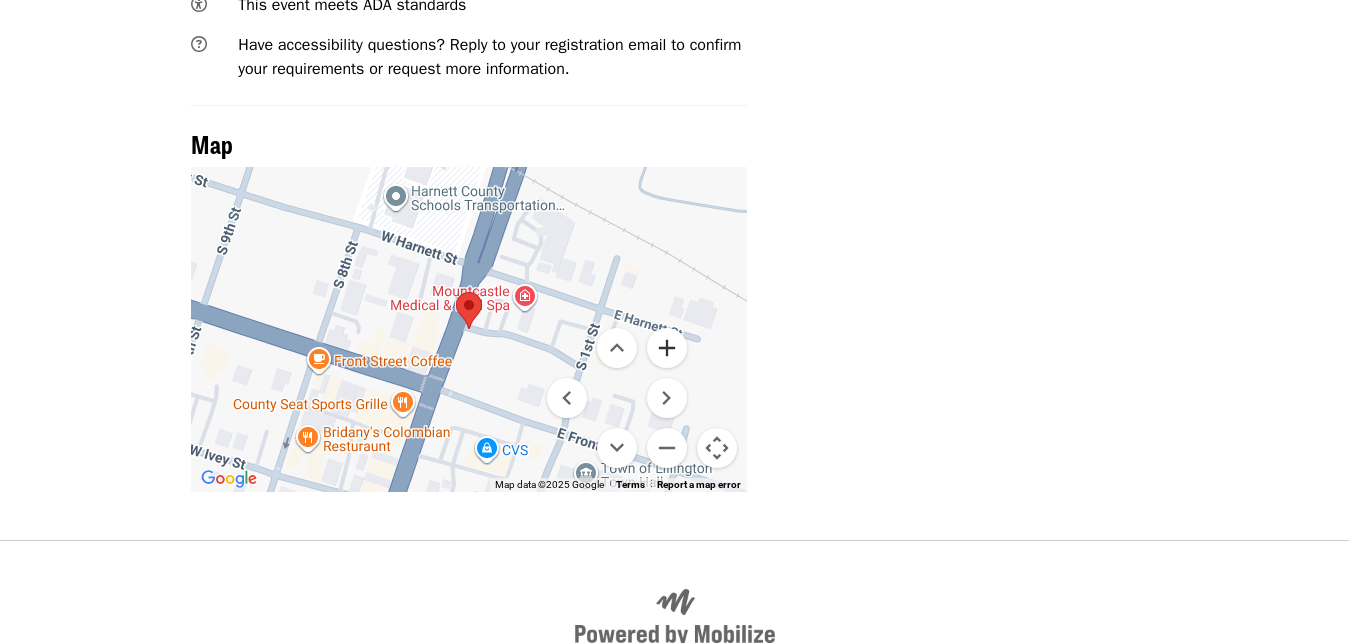 click at bounding box center (667, 348) 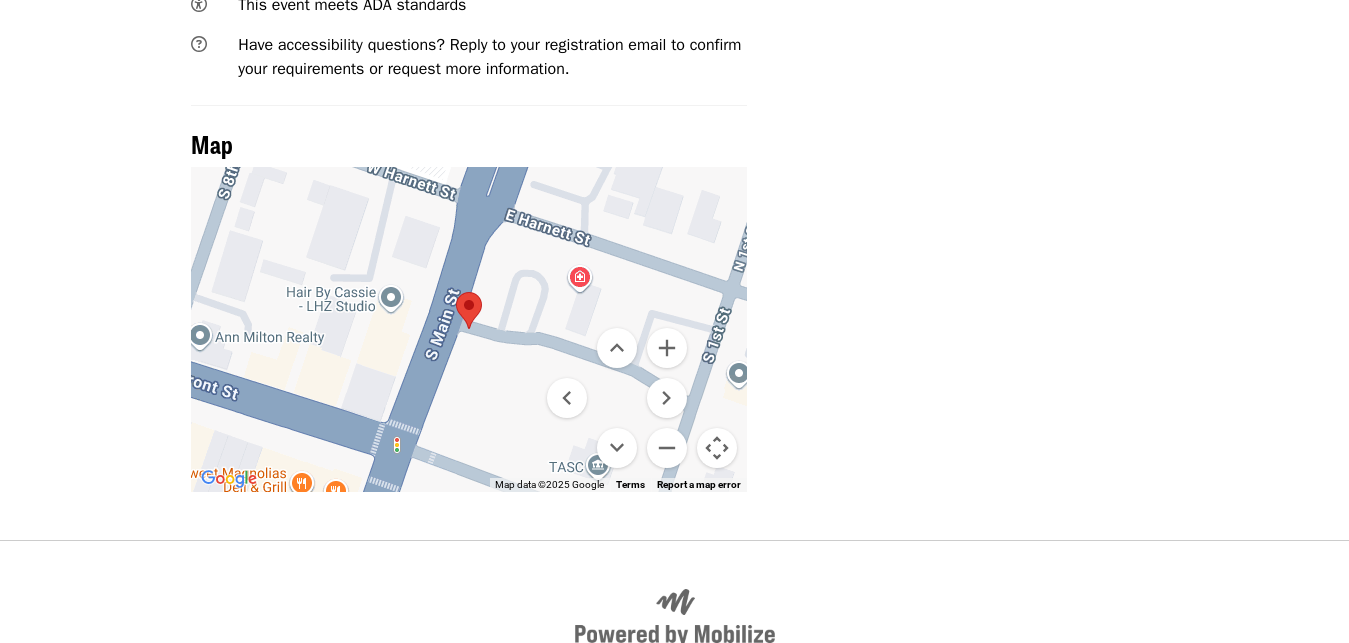 drag, startPoint x: 367, startPoint y: 362, endPoint x: 370, endPoint y: 250, distance: 112.04017 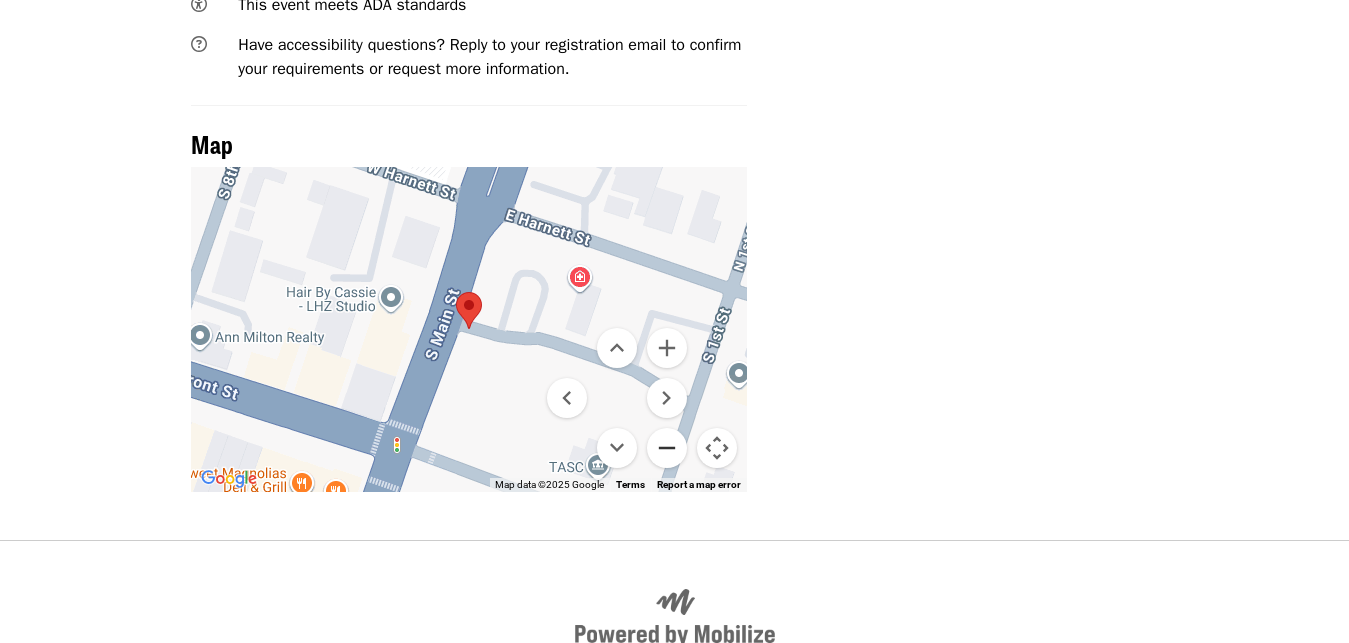 click at bounding box center [667, 448] 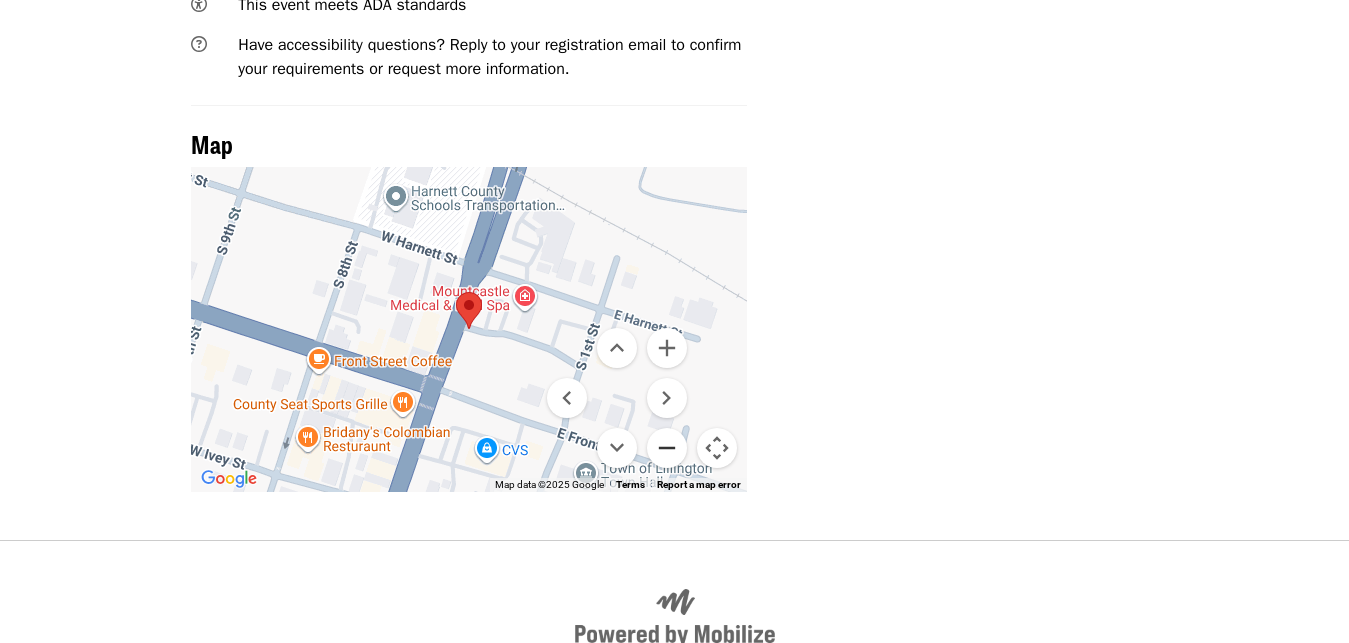click at bounding box center [667, 448] 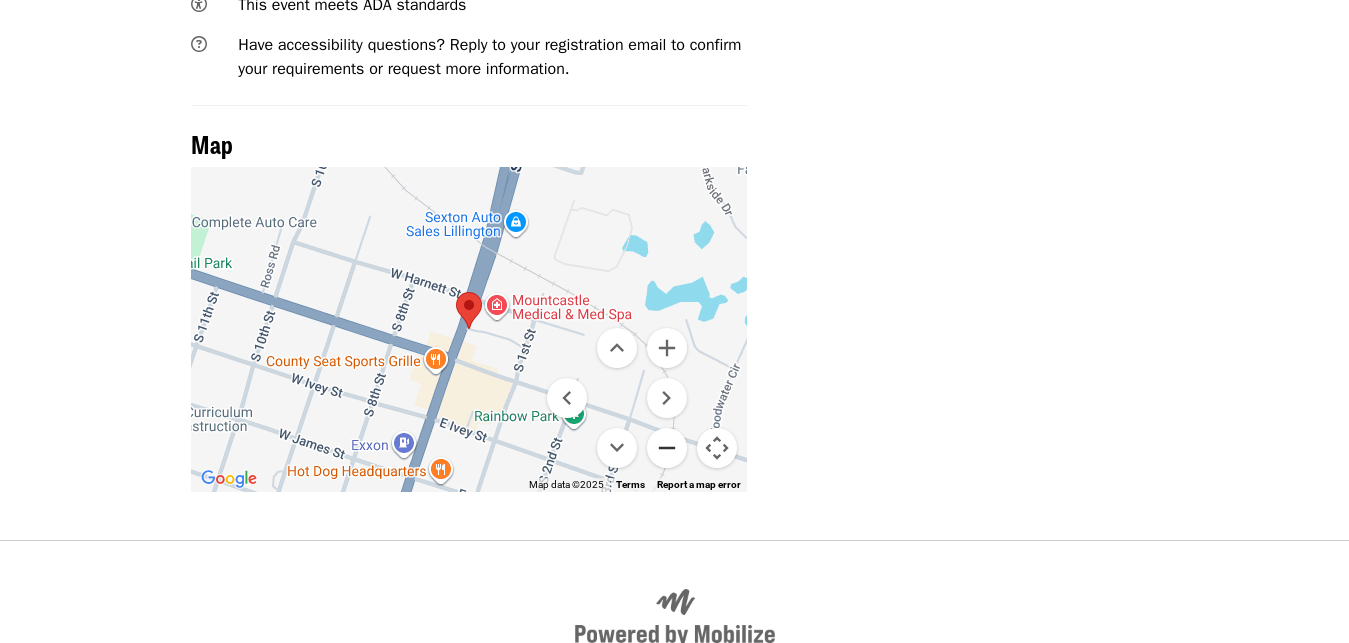 click at bounding box center [667, 448] 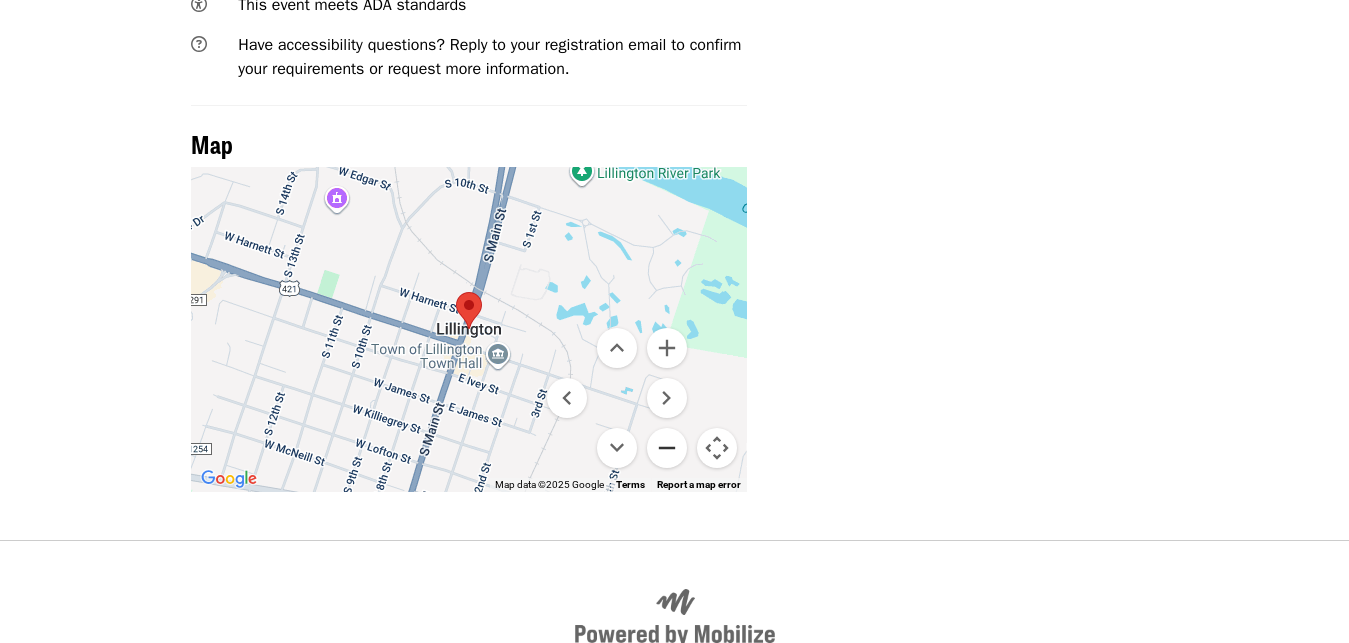 click at bounding box center (667, 448) 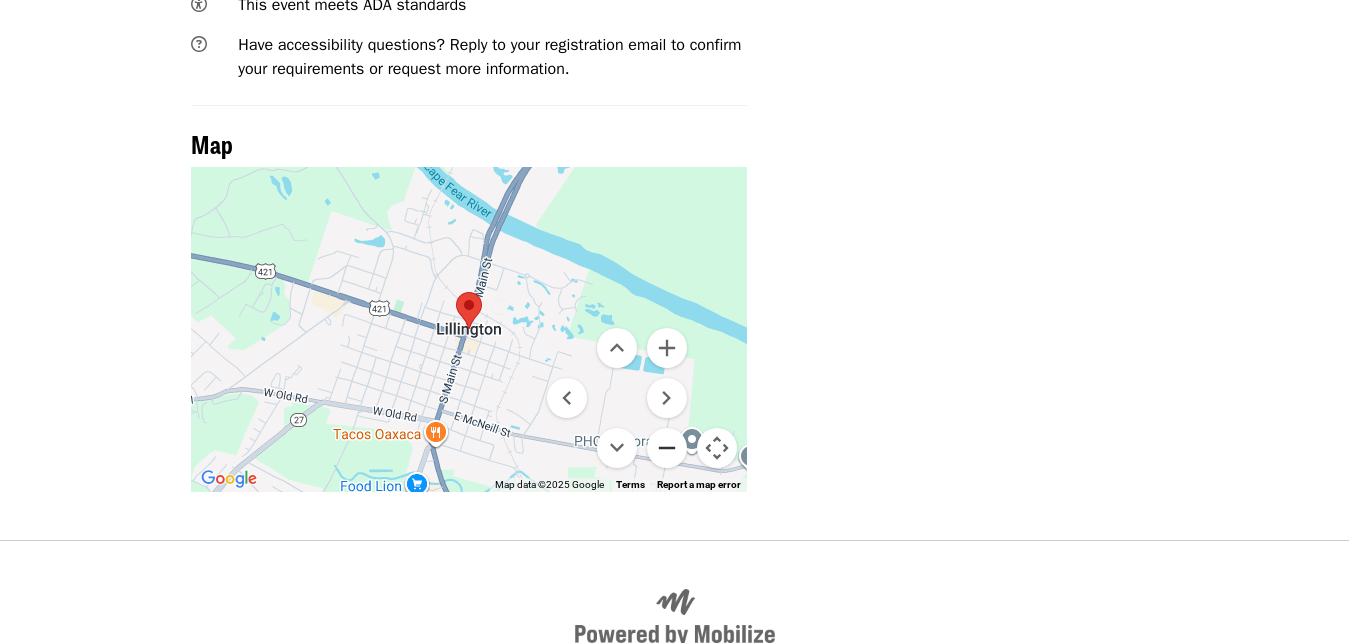 click at bounding box center [667, 448] 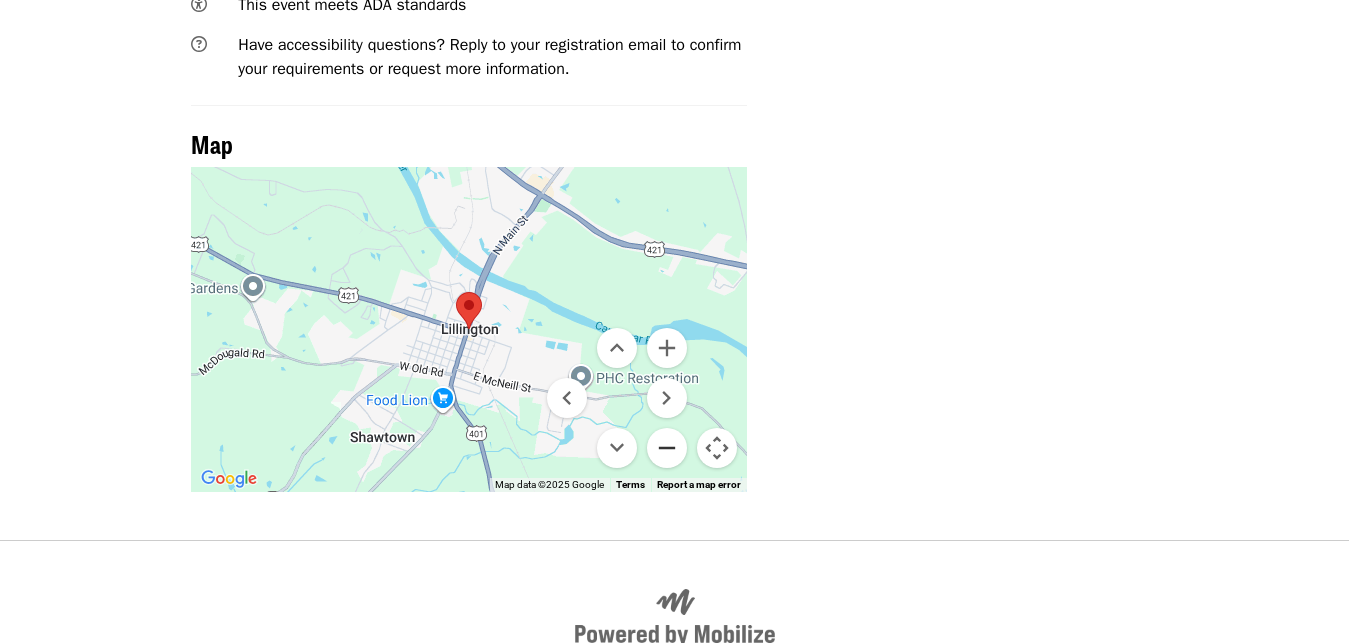 click at bounding box center [667, 448] 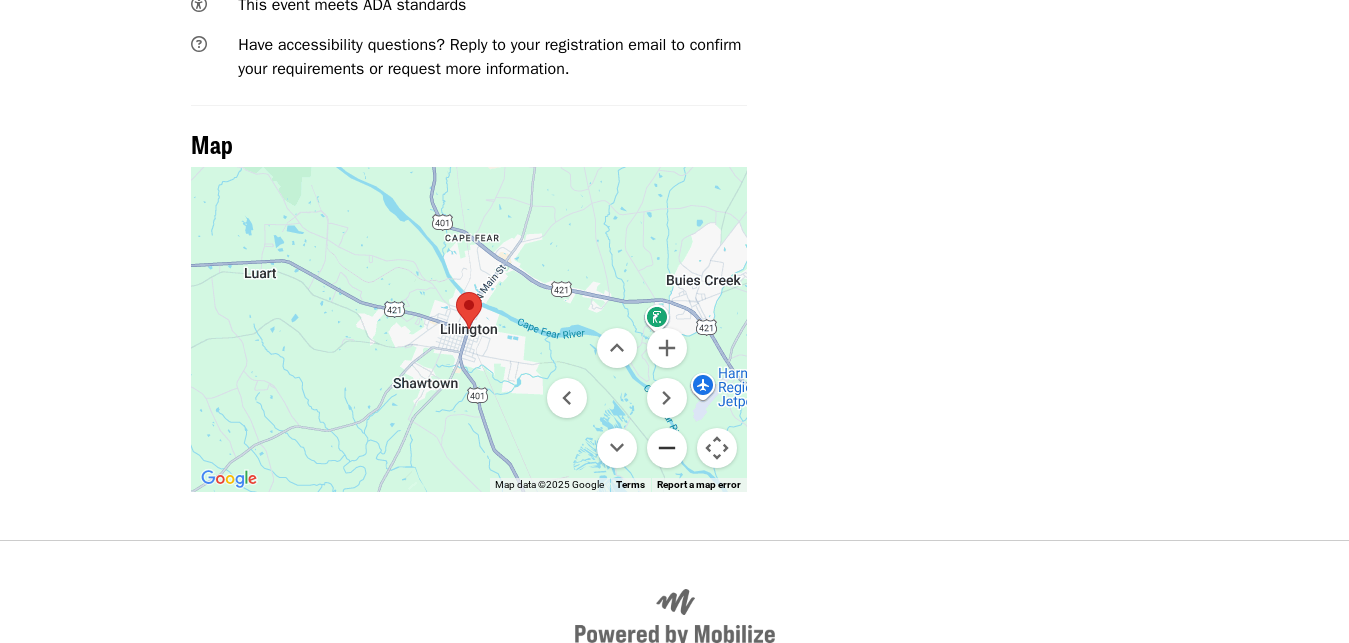 click at bounding box center (667, 448) 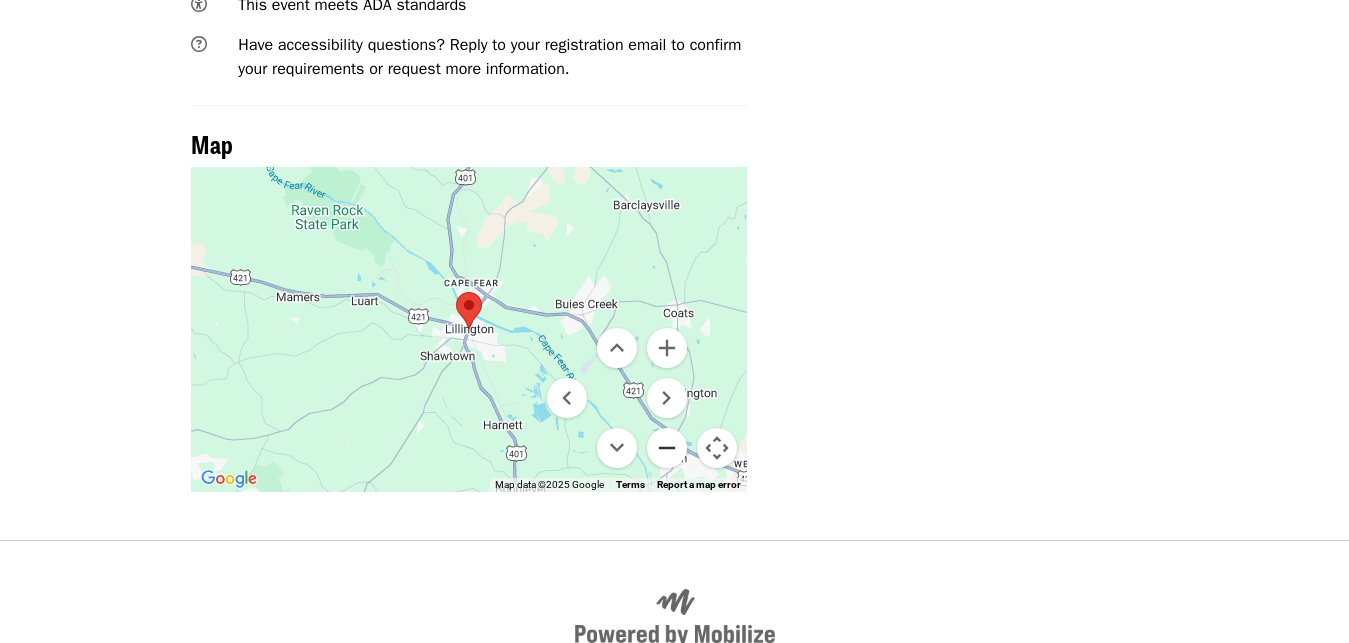 click at bounding box center (667, 448) 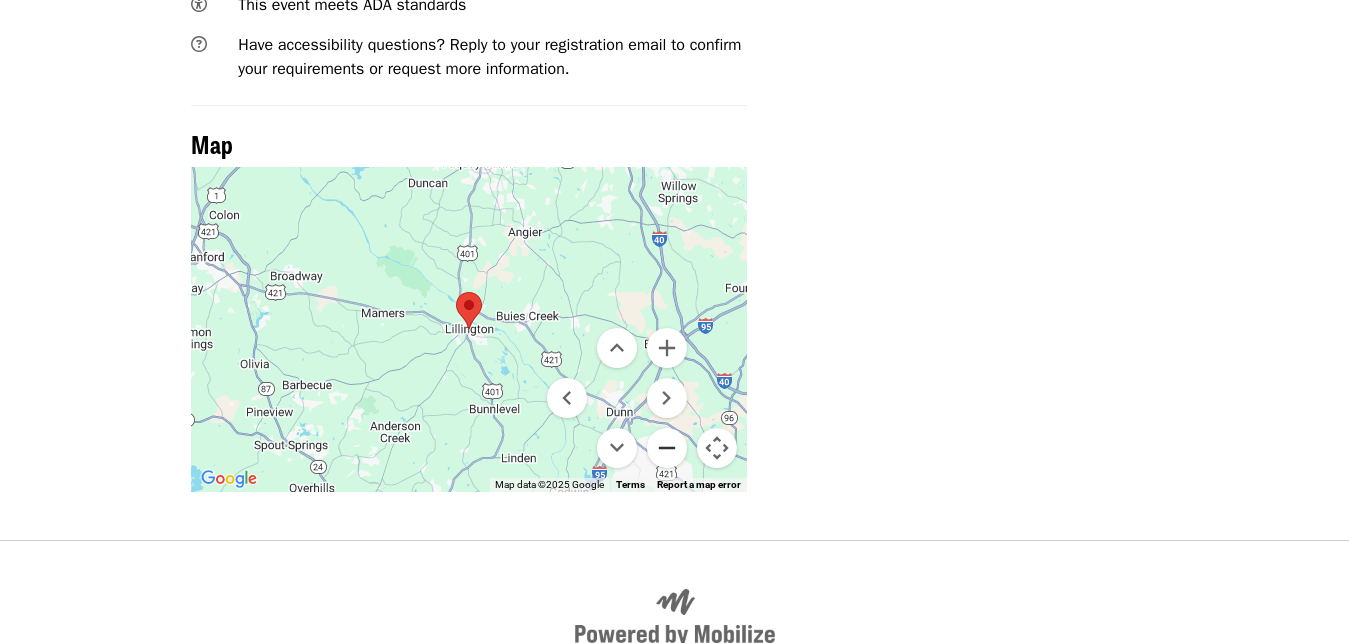 click at bounding box center [667, 448] 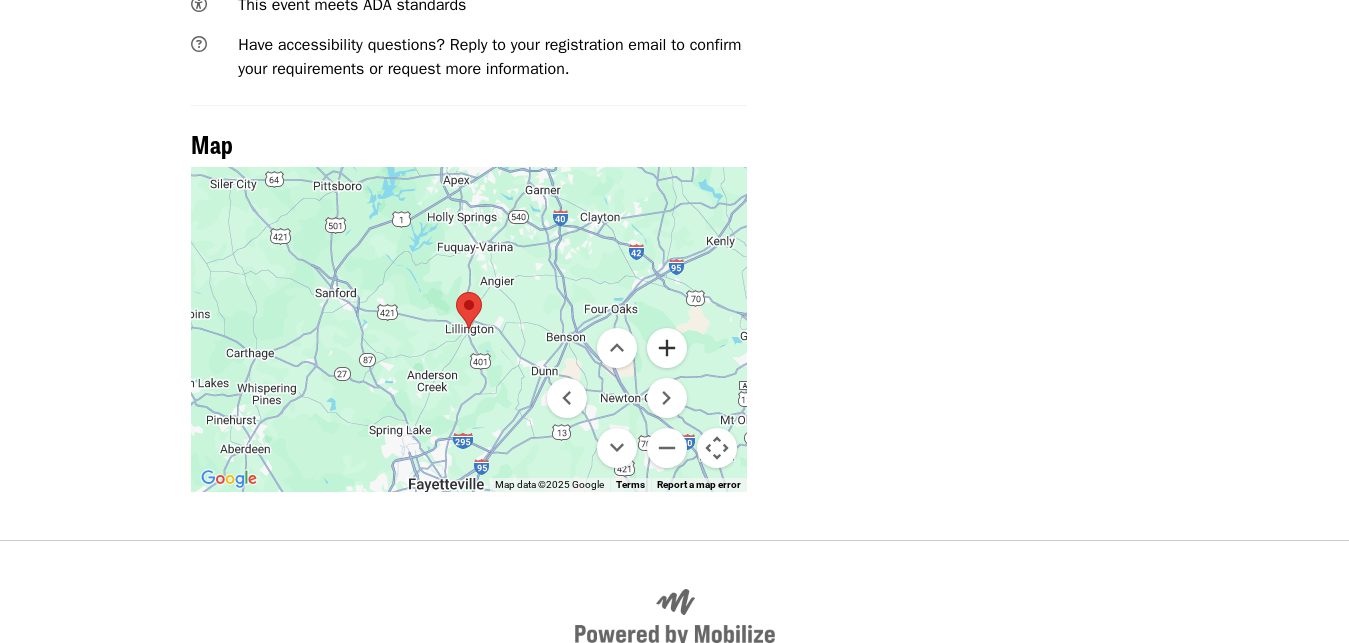click at bounding box center [667, 348] 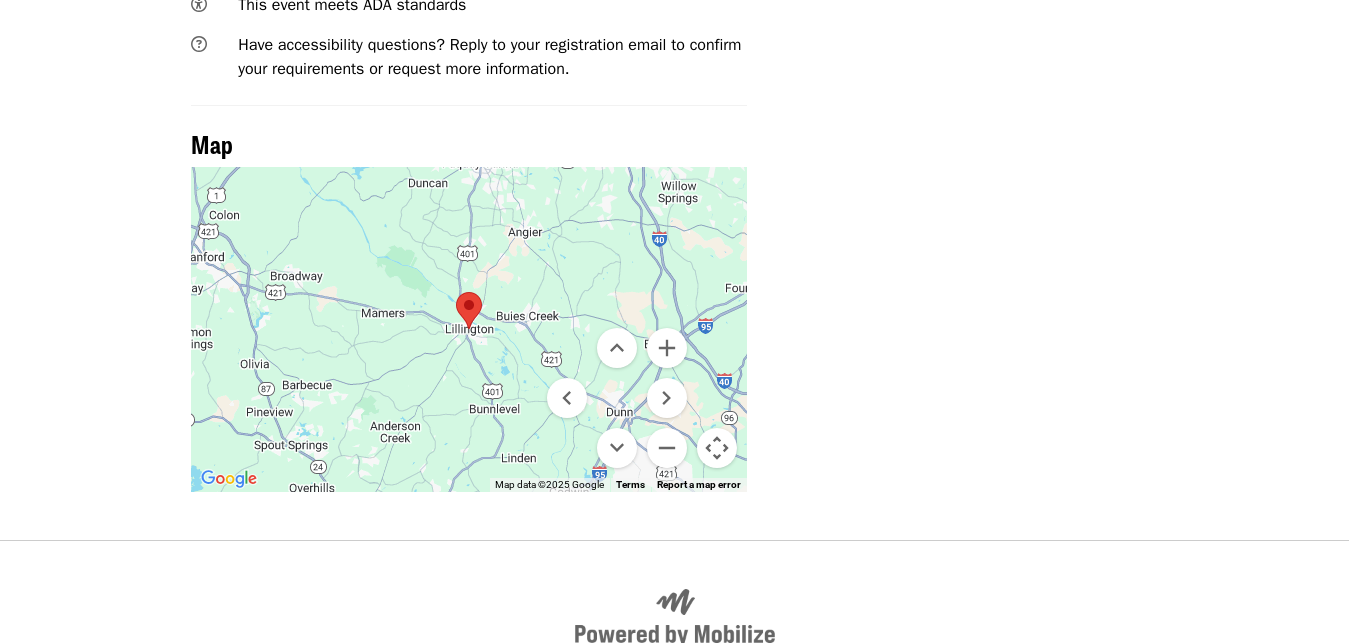 drag, startPoint x: 565, startPoint y: 244, endPoint x: 539, endPoint y: 377, distance: 135.51753 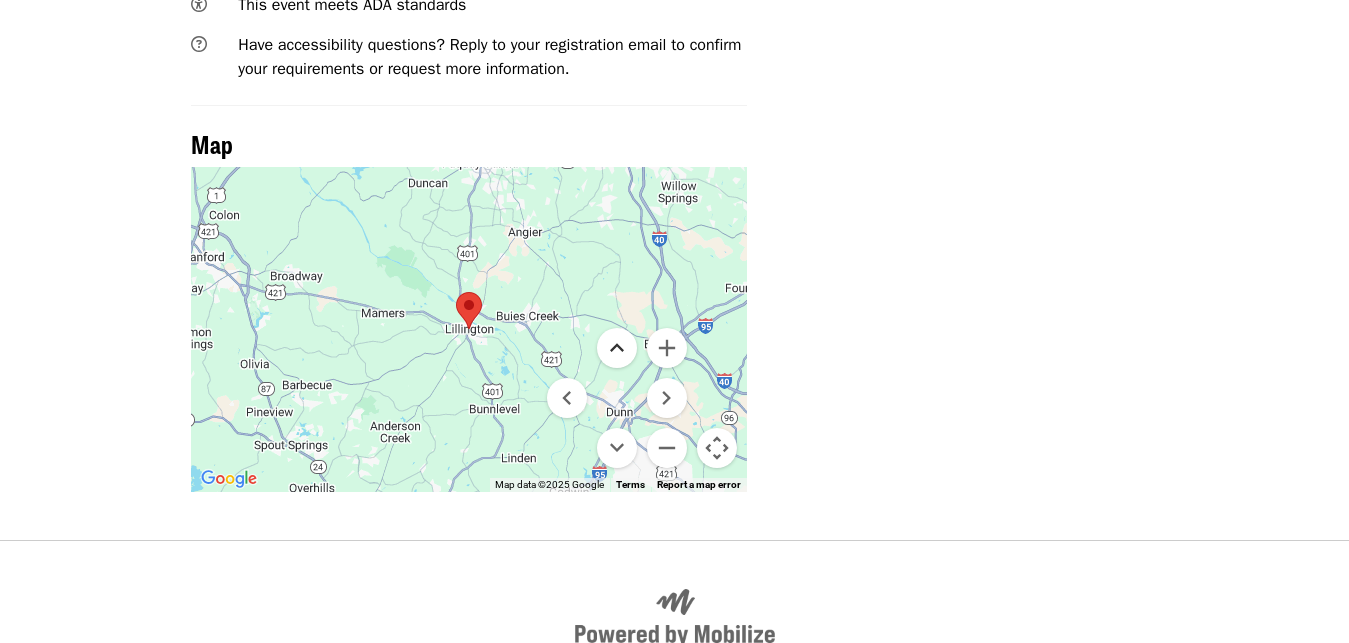 click at bounding box center [617, 348] 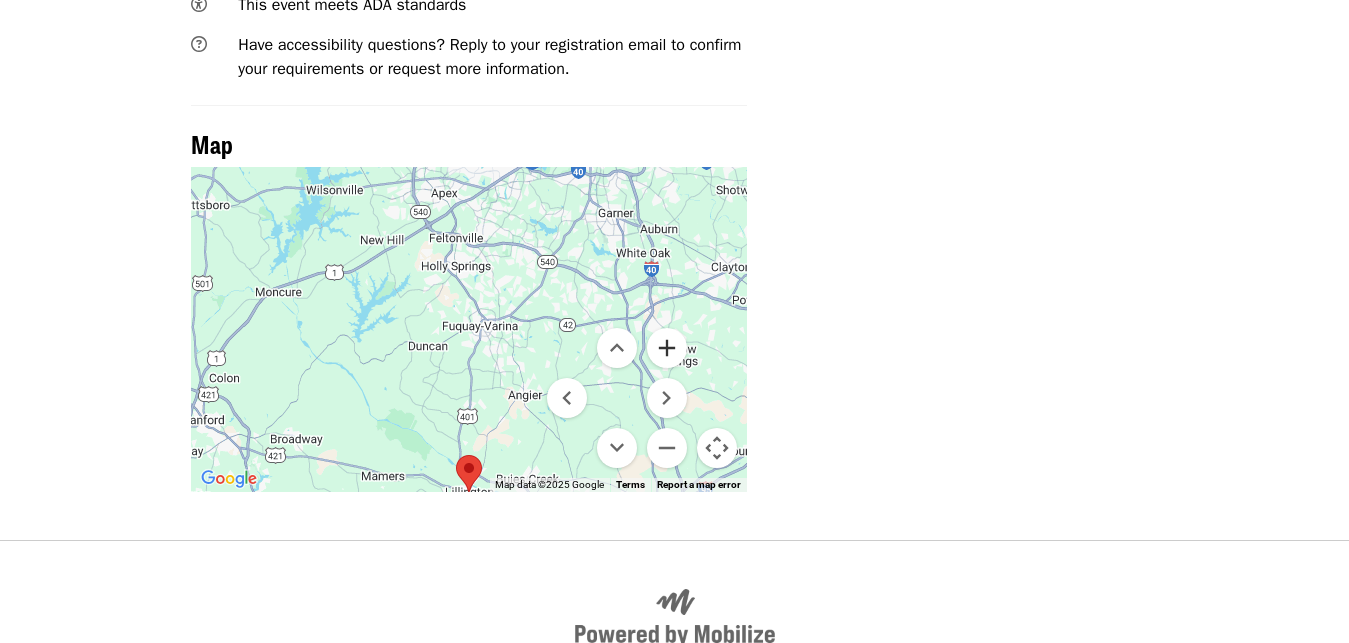 click at bounding box center (667, 348) 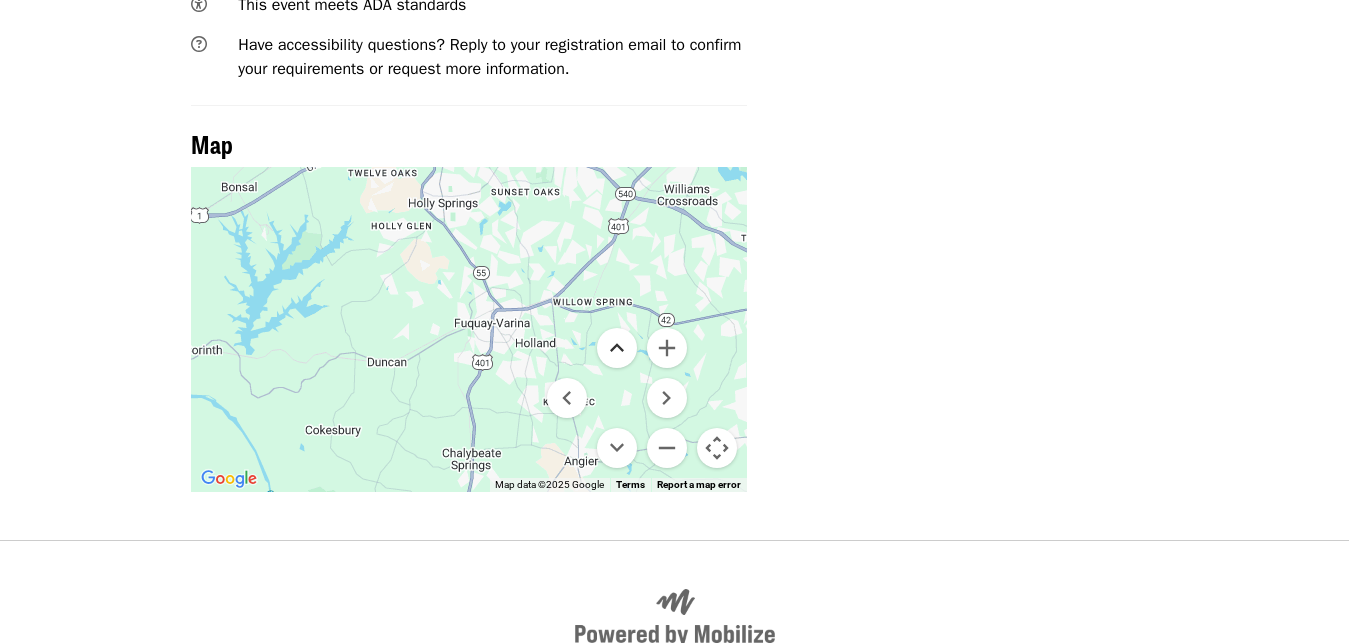click at bounding box center (617, 348) 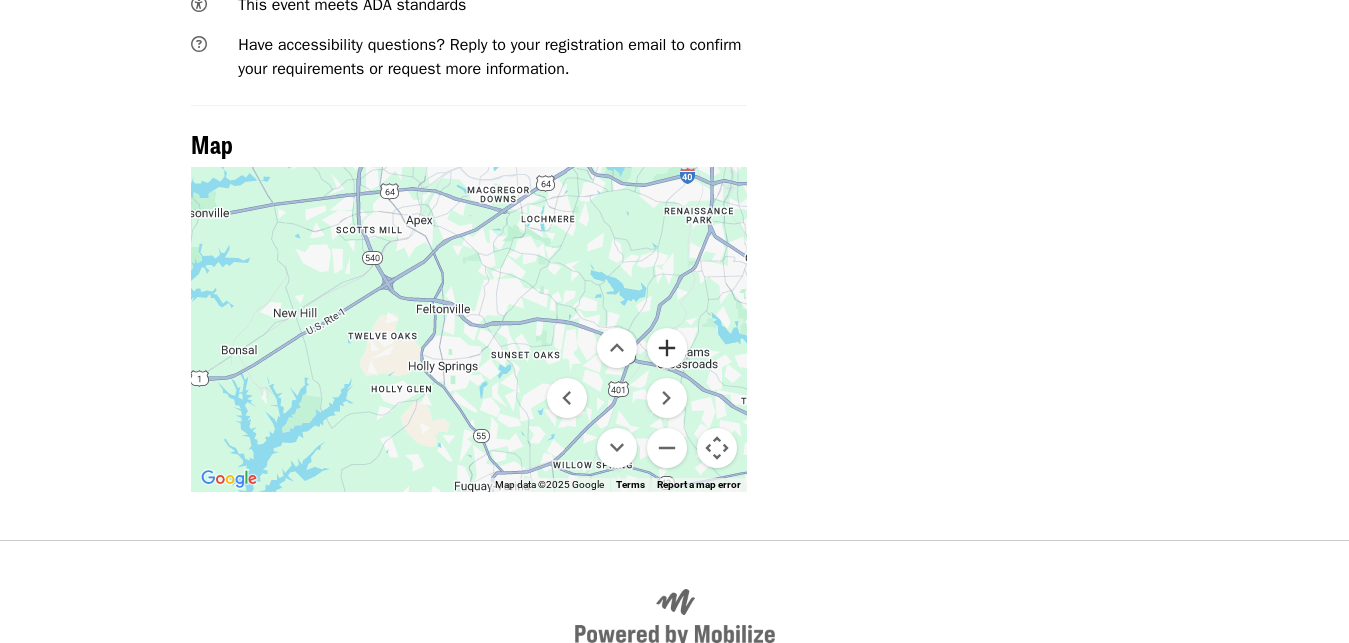 click at bounding box center [667, 348] 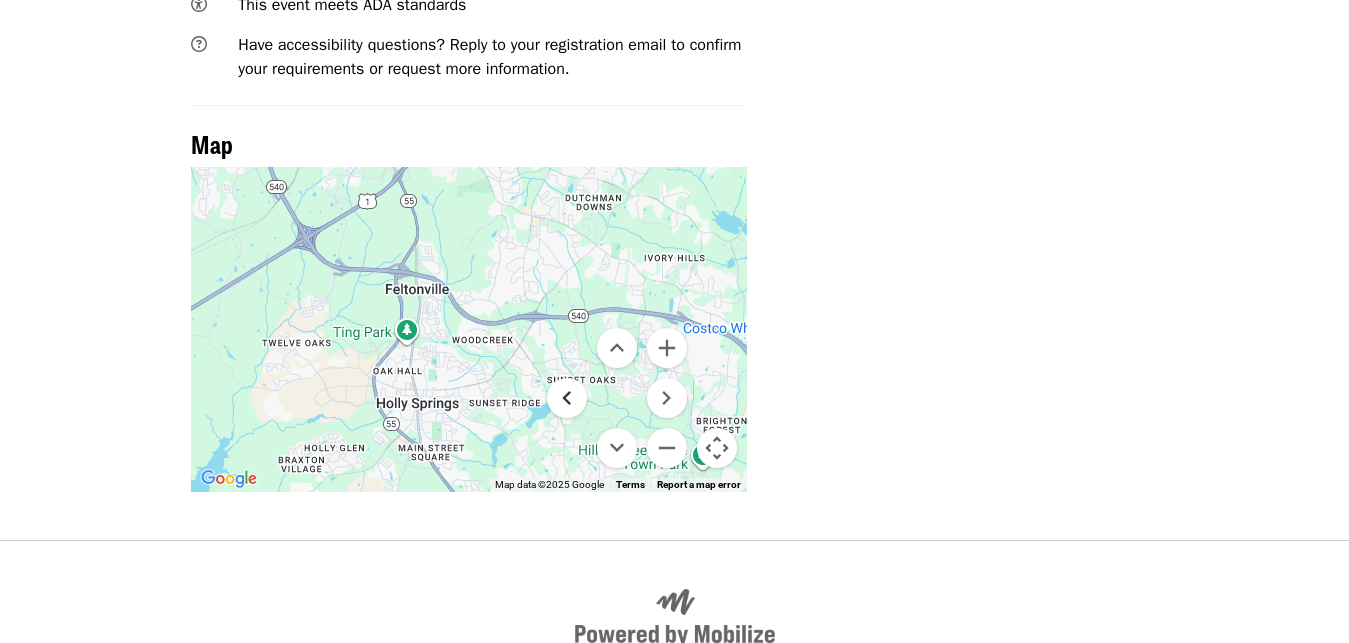click at bounding box center (567, 398) 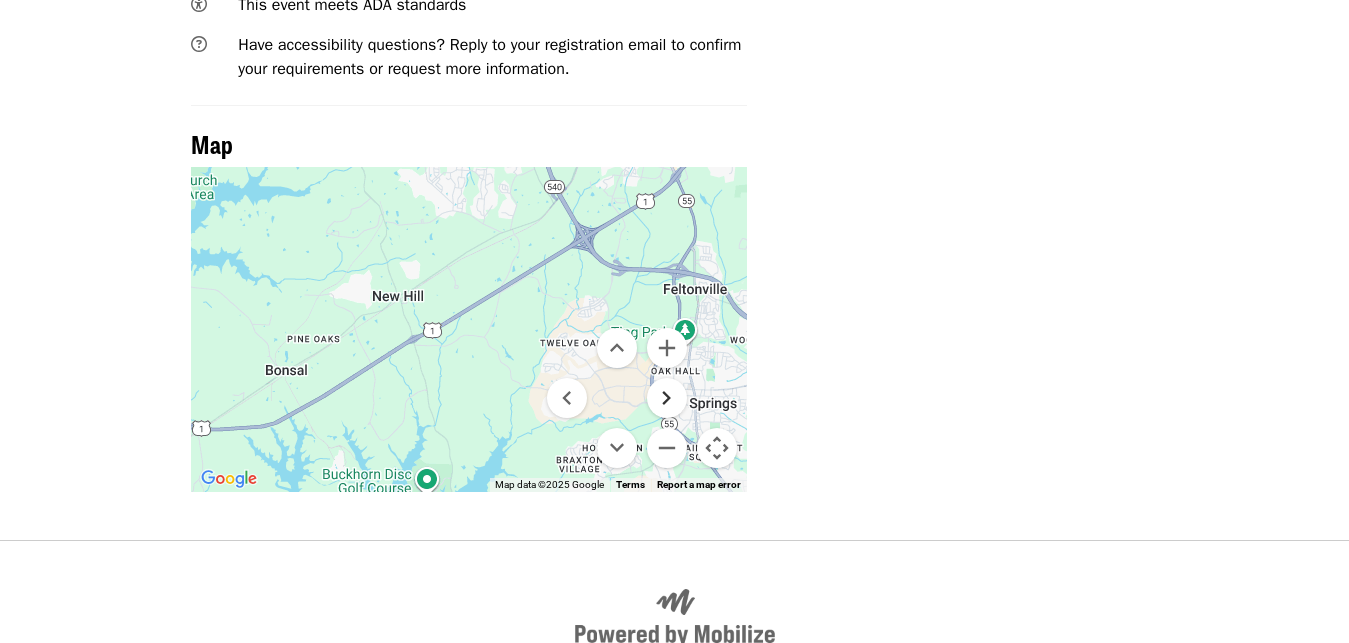 click at bounding box center [667, 398] 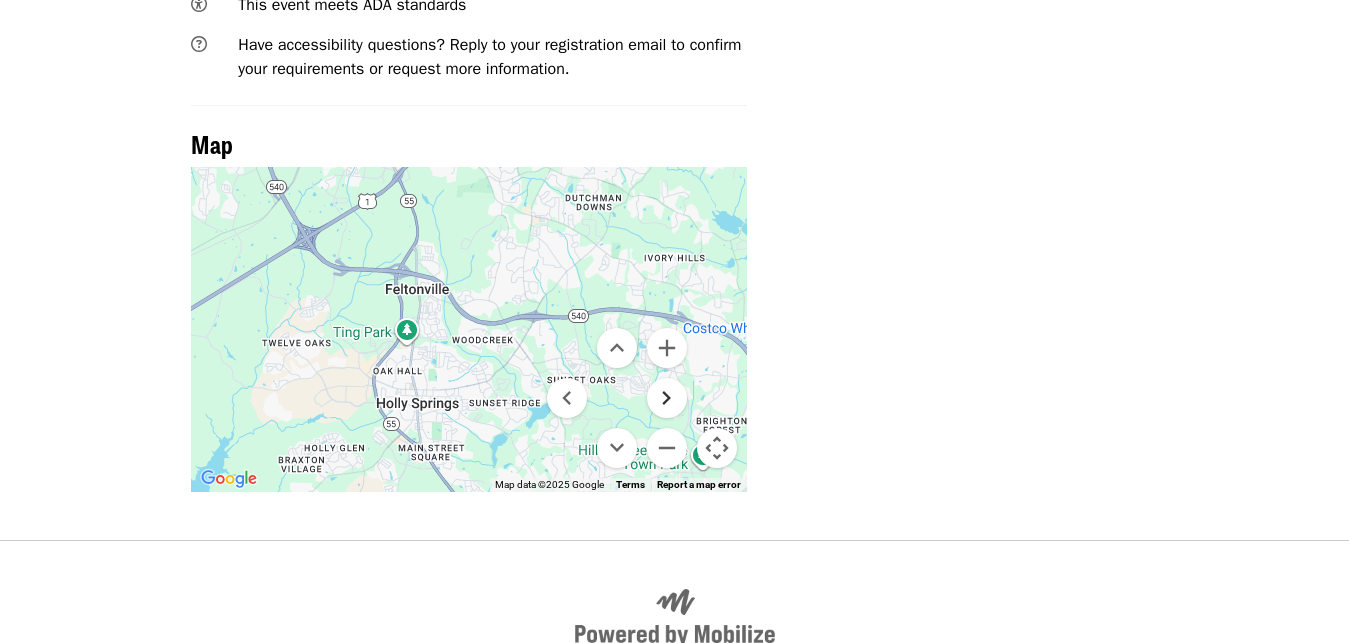 click at bounding box center [667, 398] 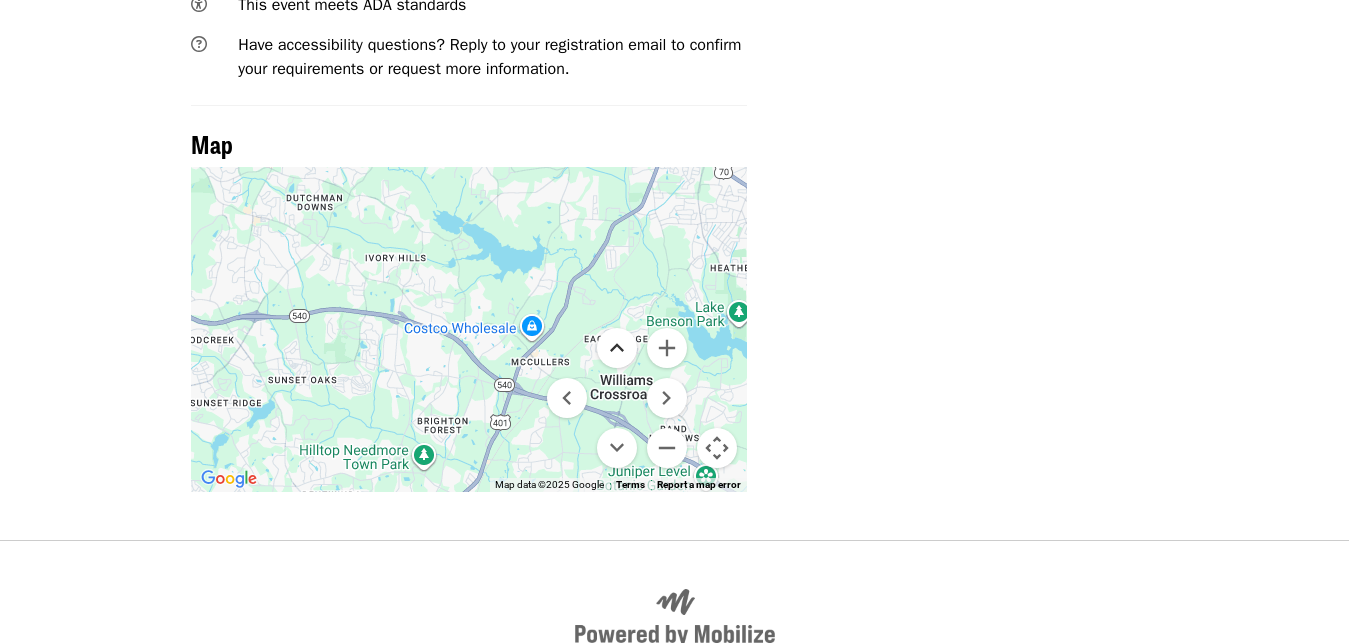 click at bounding box center (617, 348) 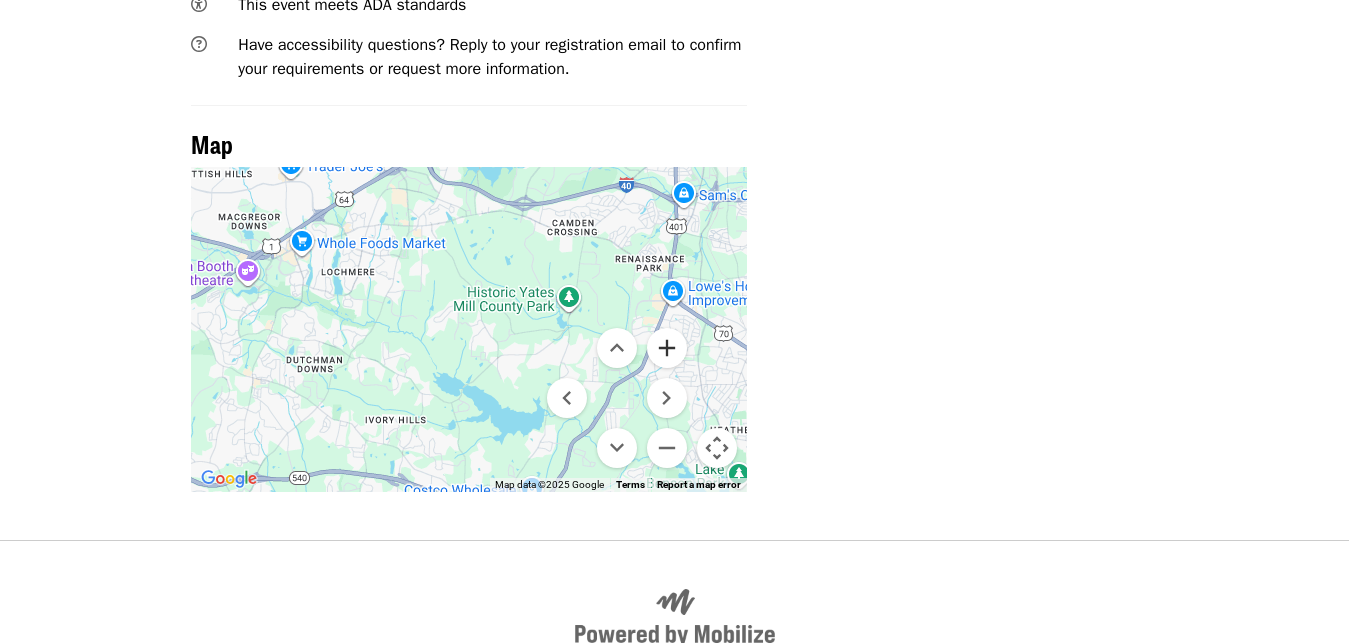 click at bounding box center (667, 348) 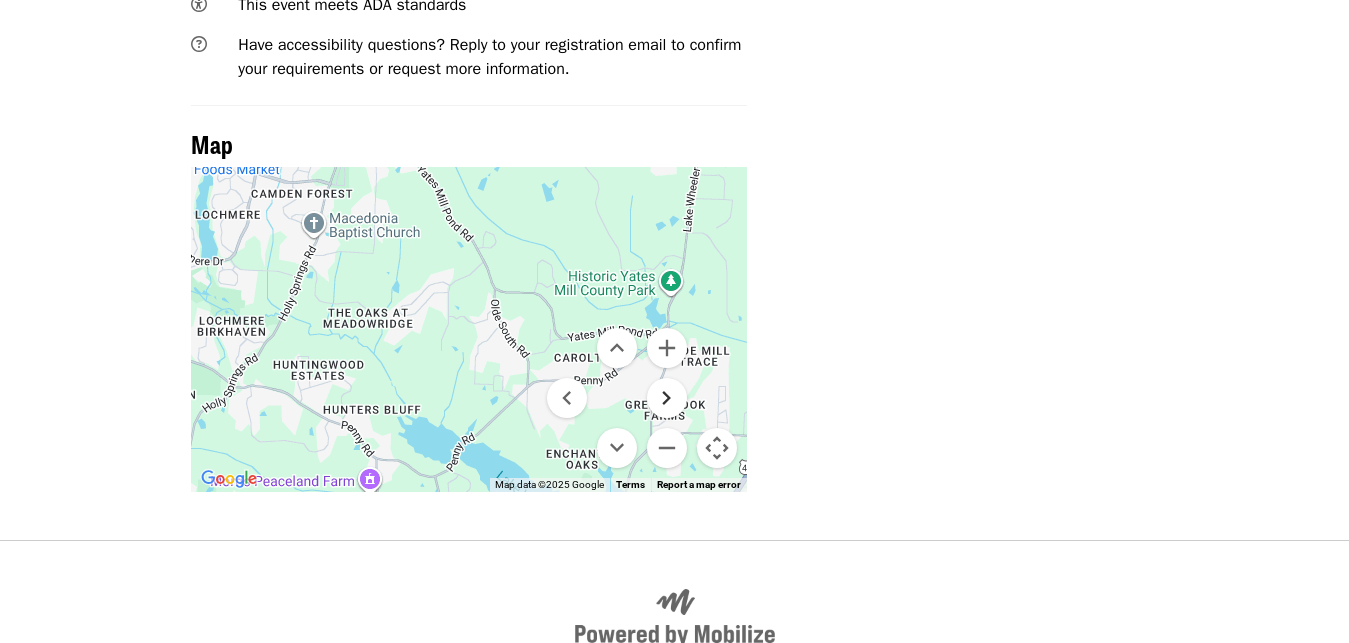 click at bounding box center [667, 398] 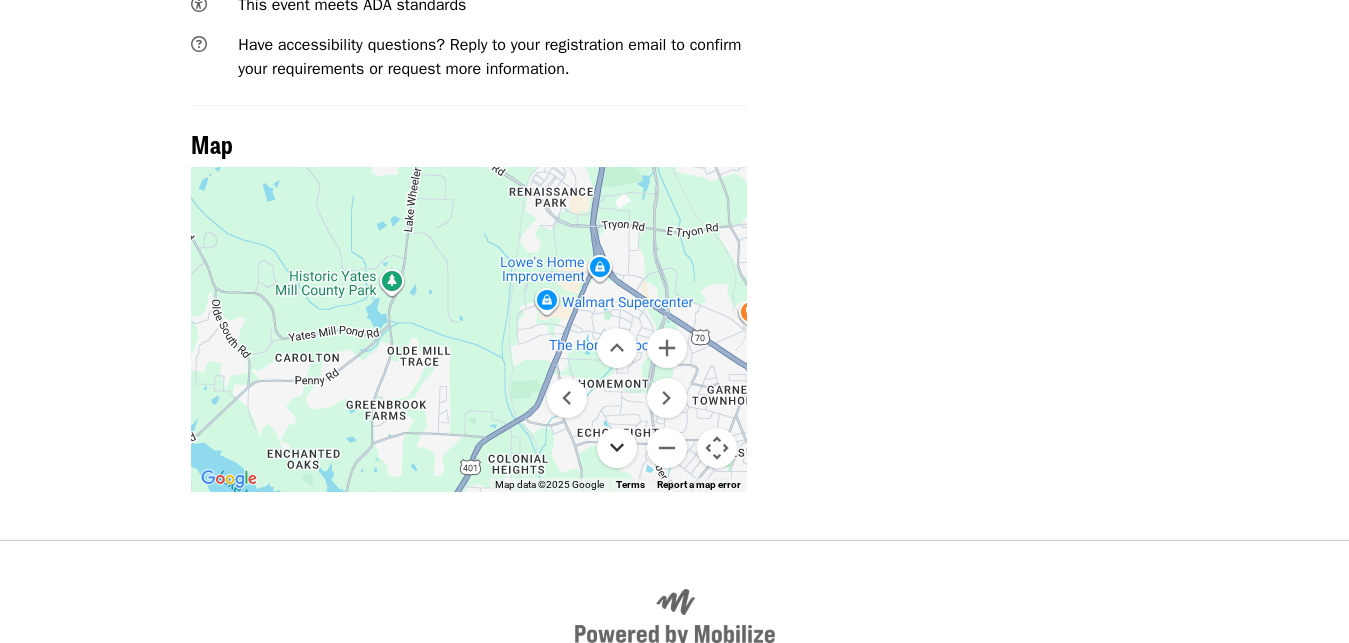 click at bounding box center [617, 448] 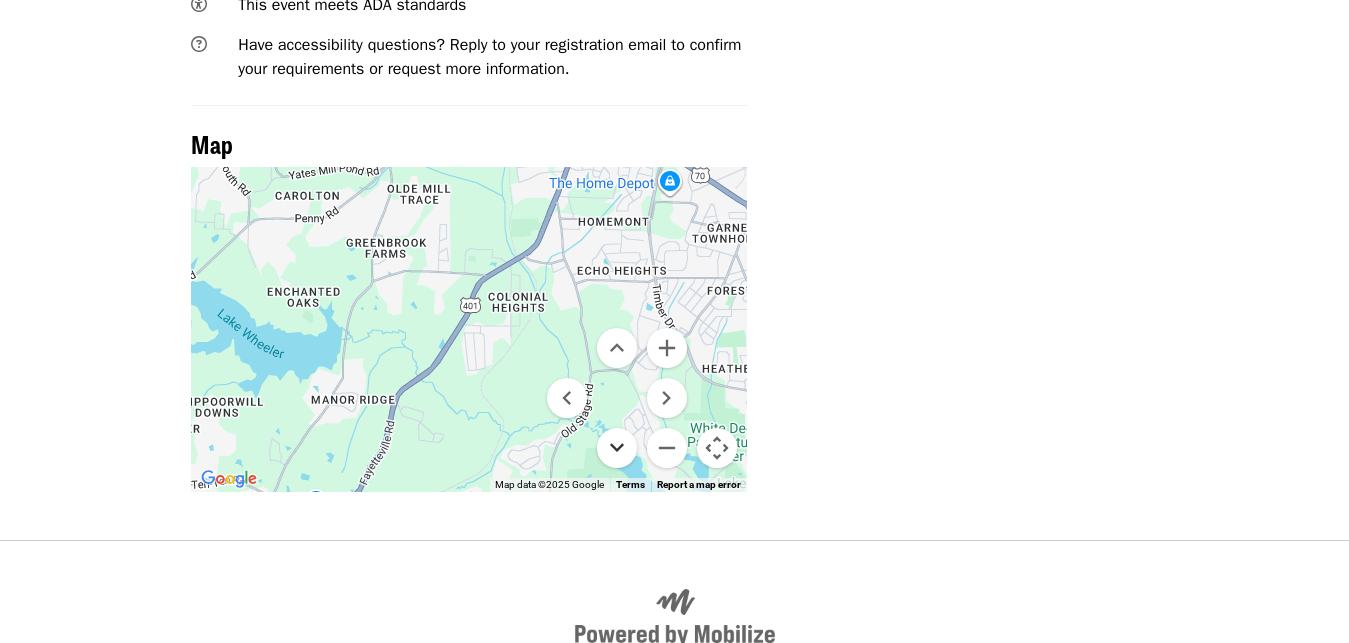 click at bounding box center (617, 448) 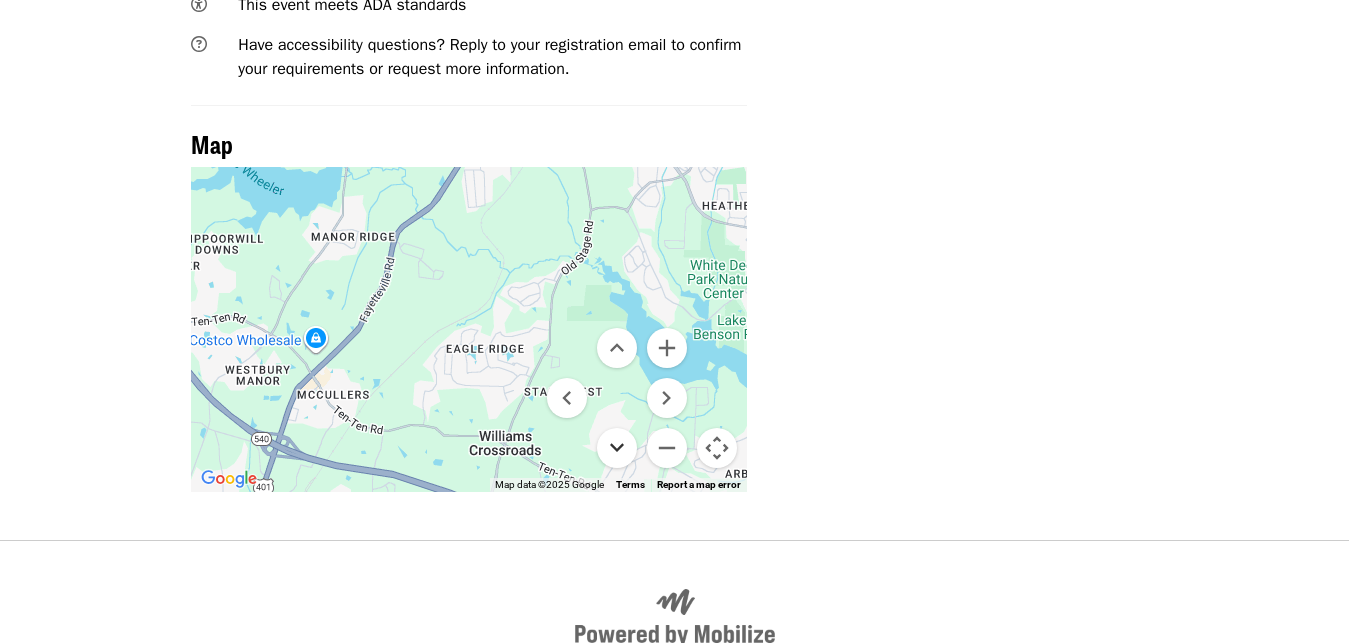 click at bounding box center [617, 448] 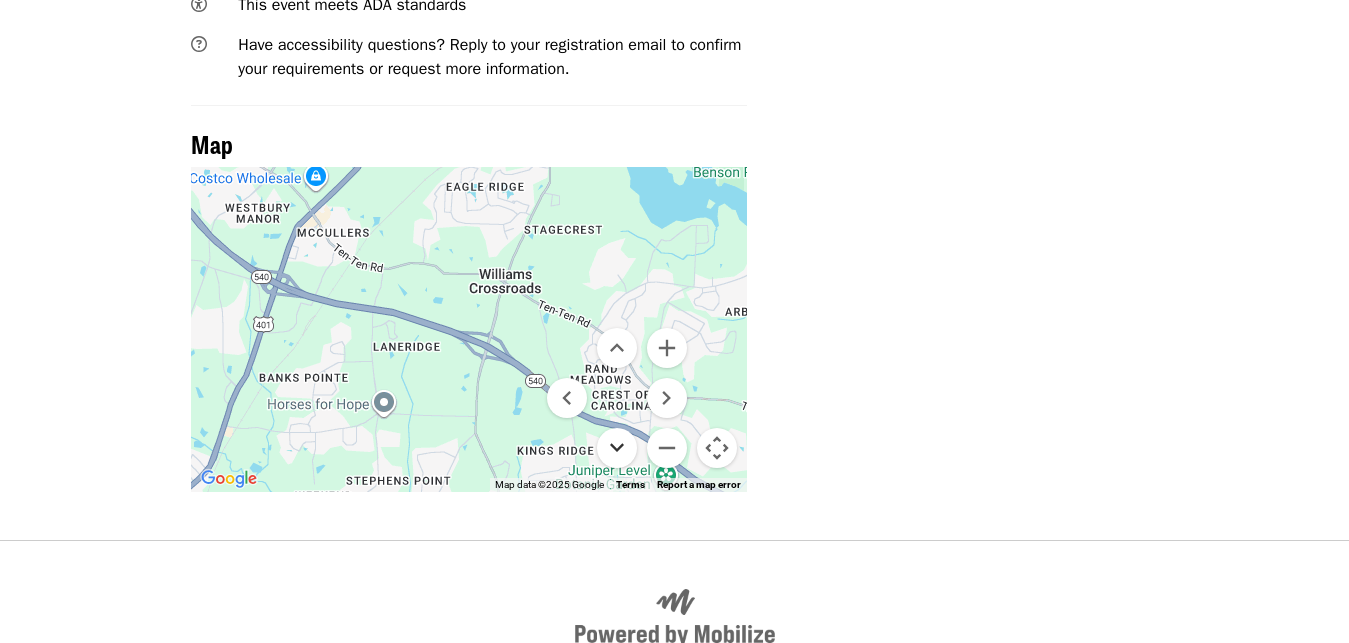 click at bounding box center [617, 448] 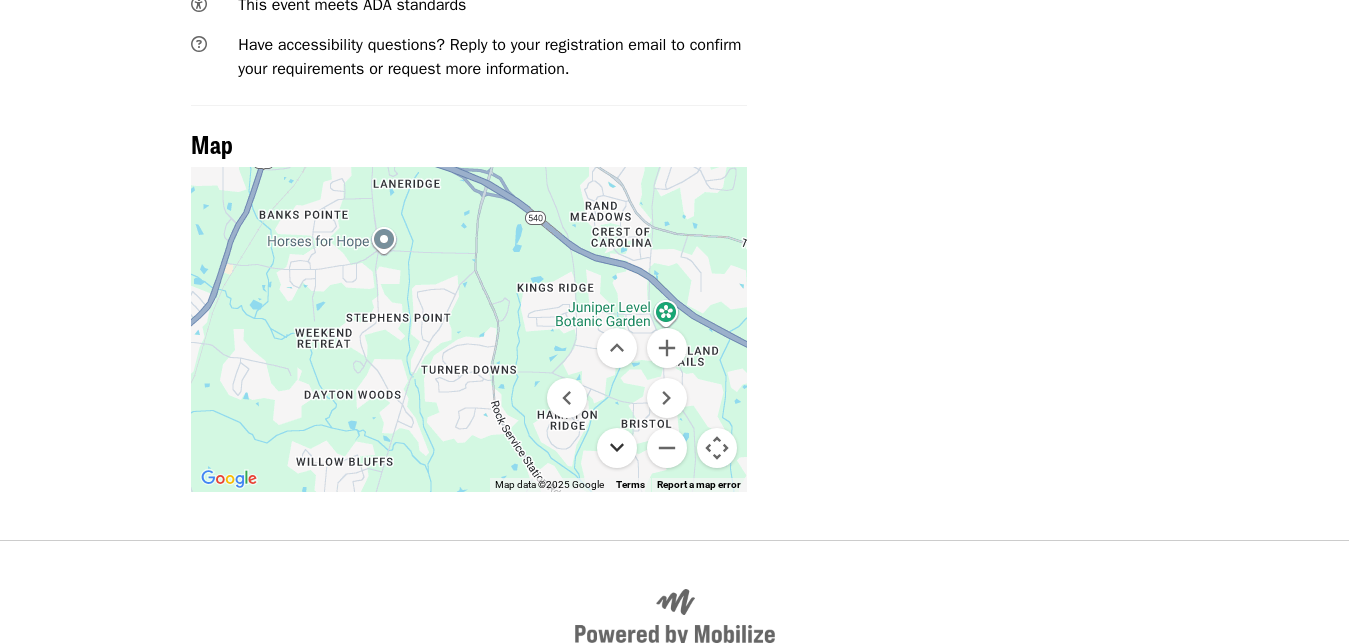 click at bounding box center [617, 448] 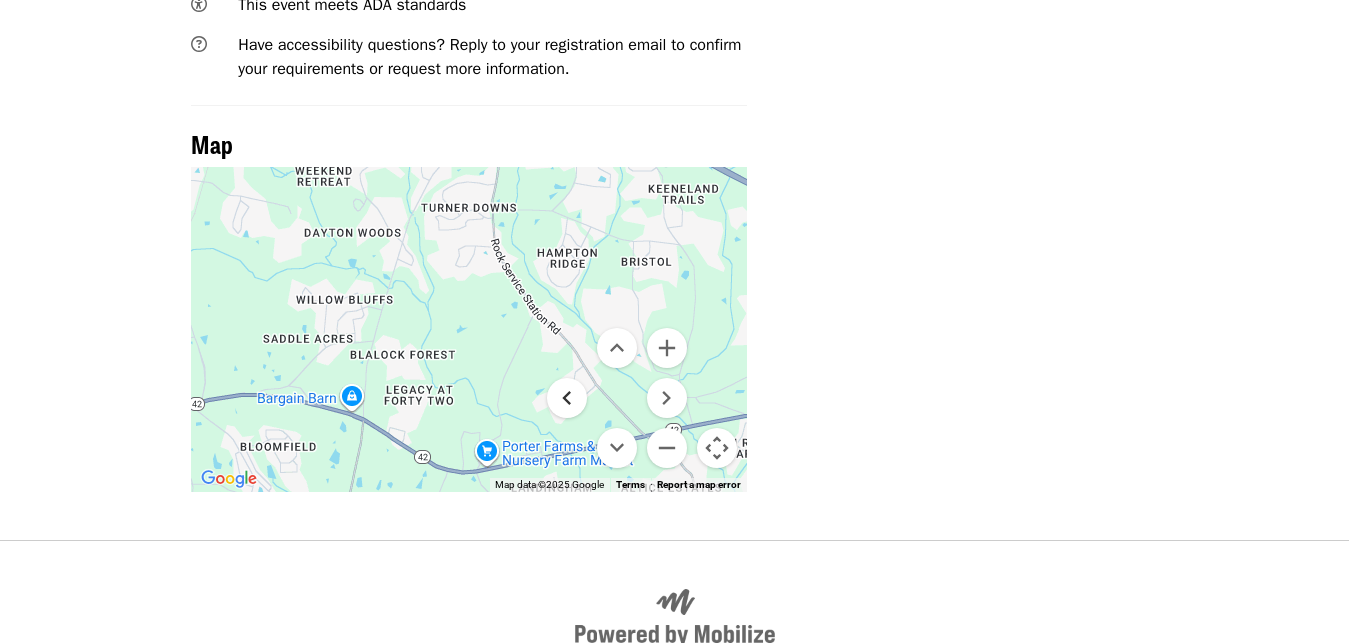 click at bounding box center (567, 398) 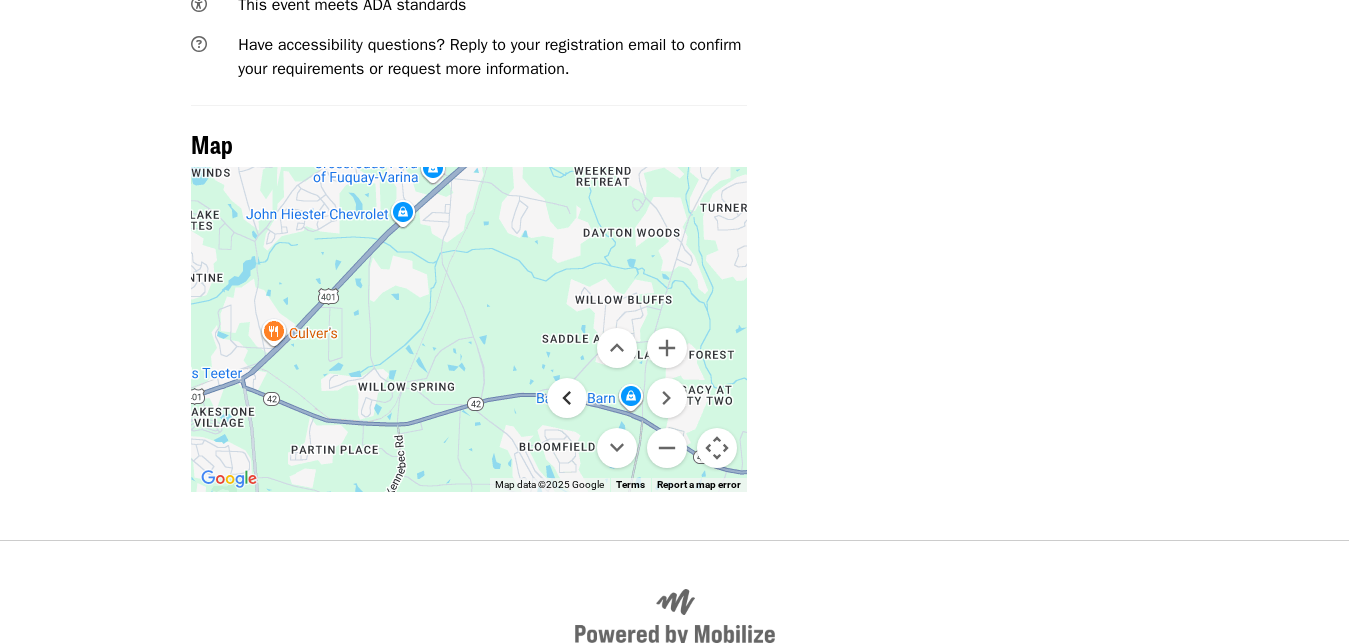 click at bounding box center [567, 398] 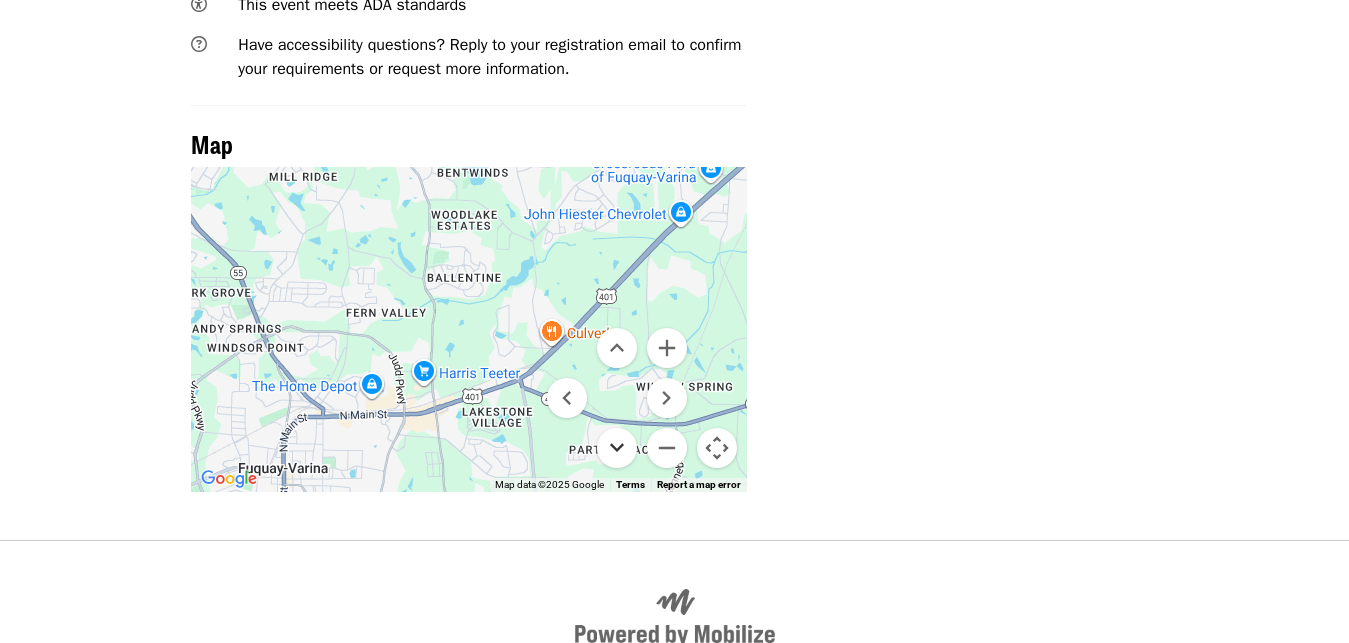 click at bounding box center (617, 448) 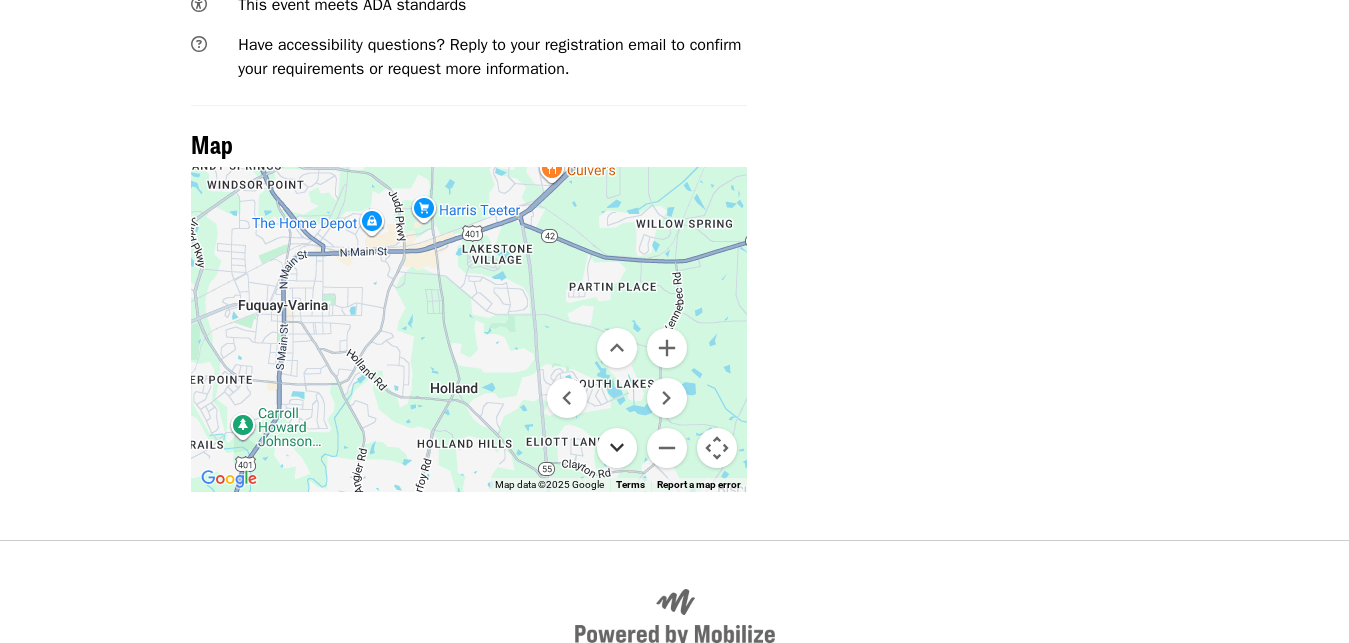 click at bounding box center (617, 448) 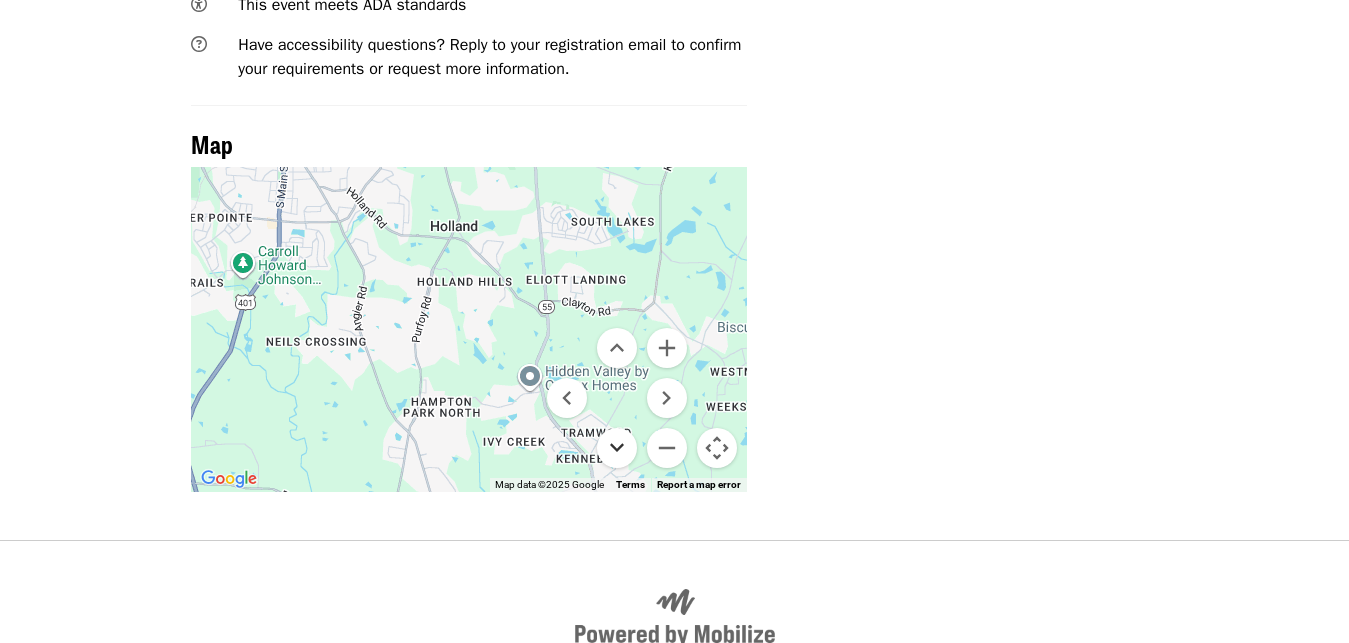 click at bounding box center (617, 448) 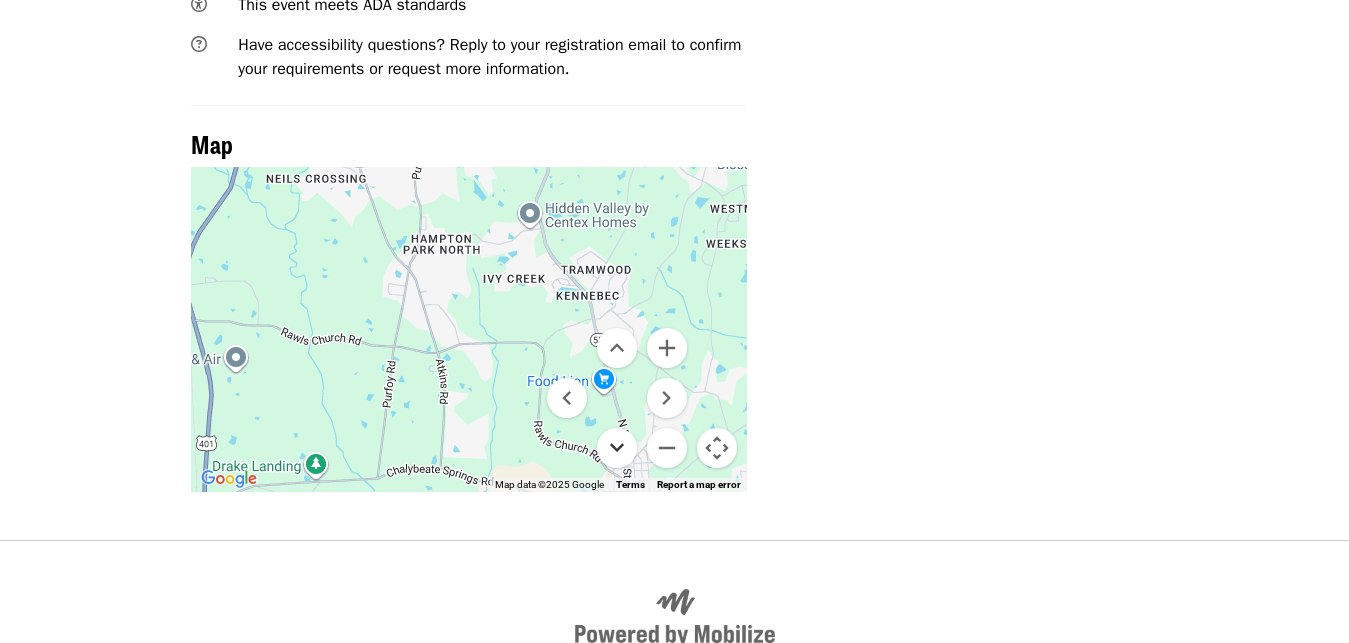 click at bounding box center [617, 448] 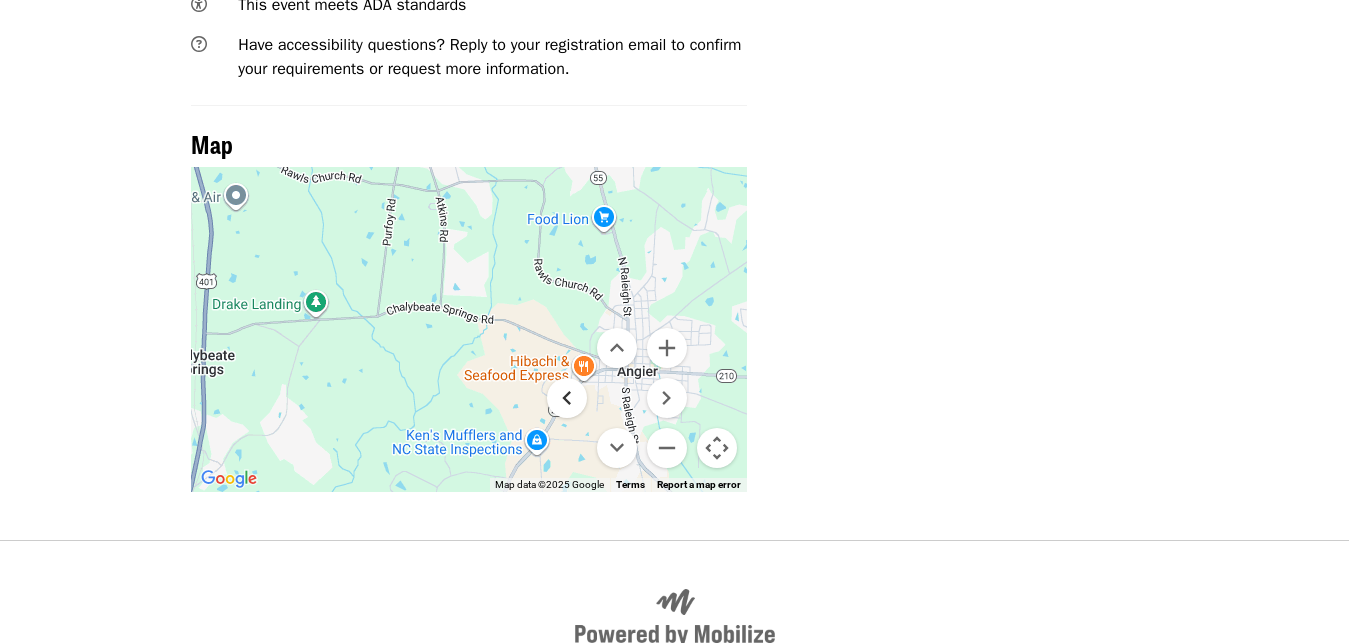 click at bounding box center [567, 398] 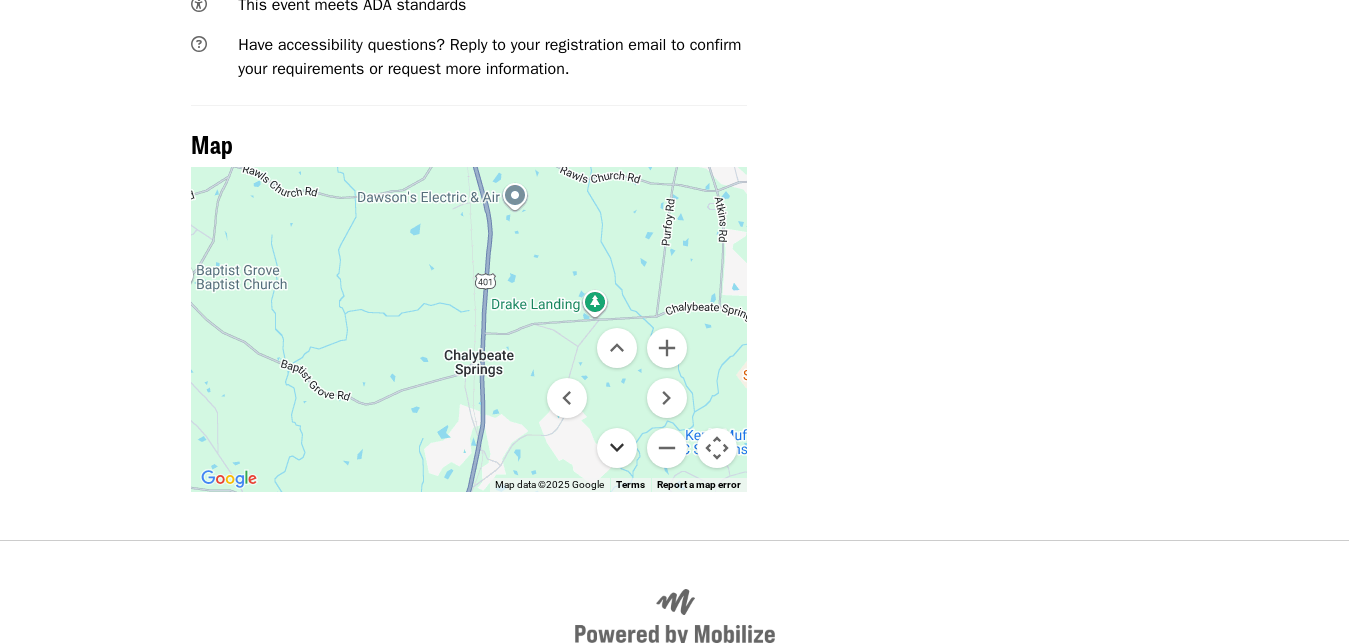 click at bounding box center (617, 448) 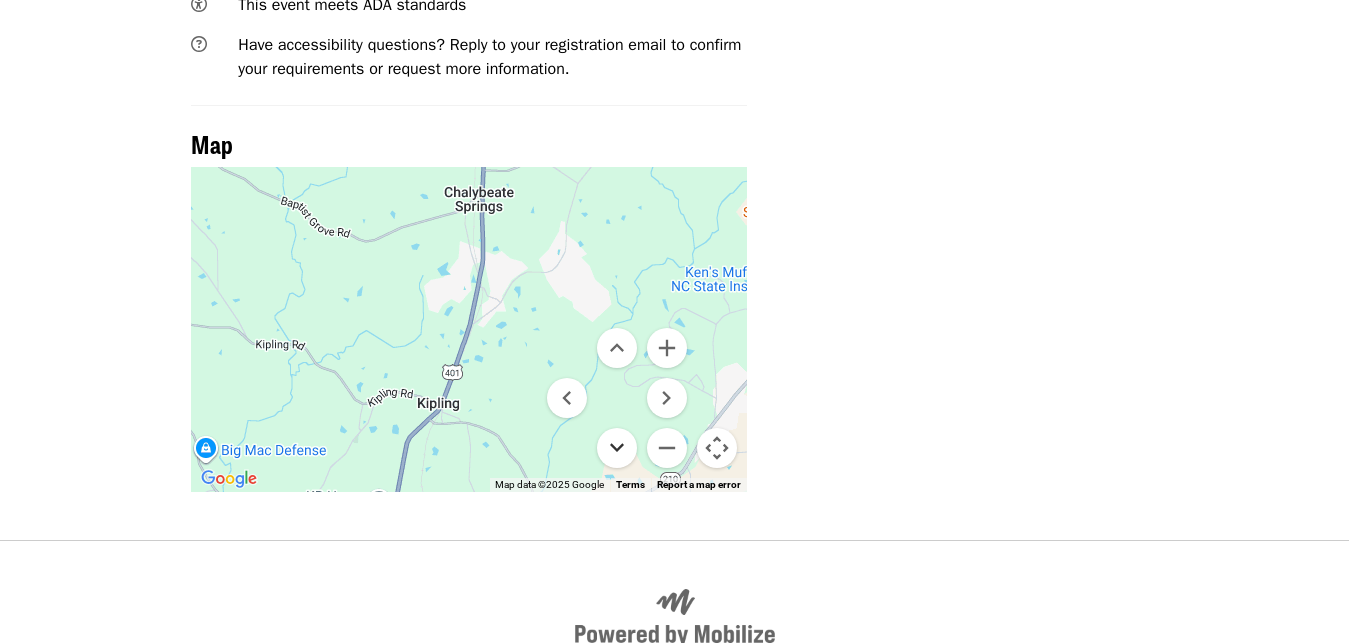 click at bounding box center [617, 448] 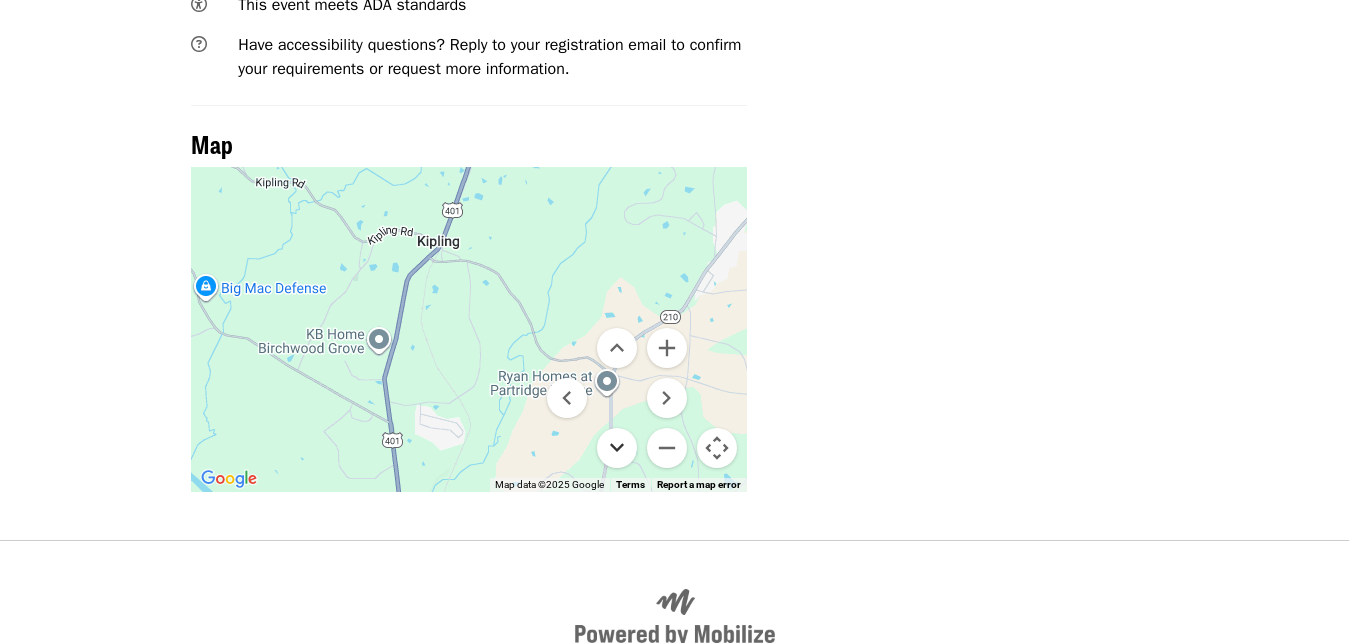 click at bounding box center (617, 448) 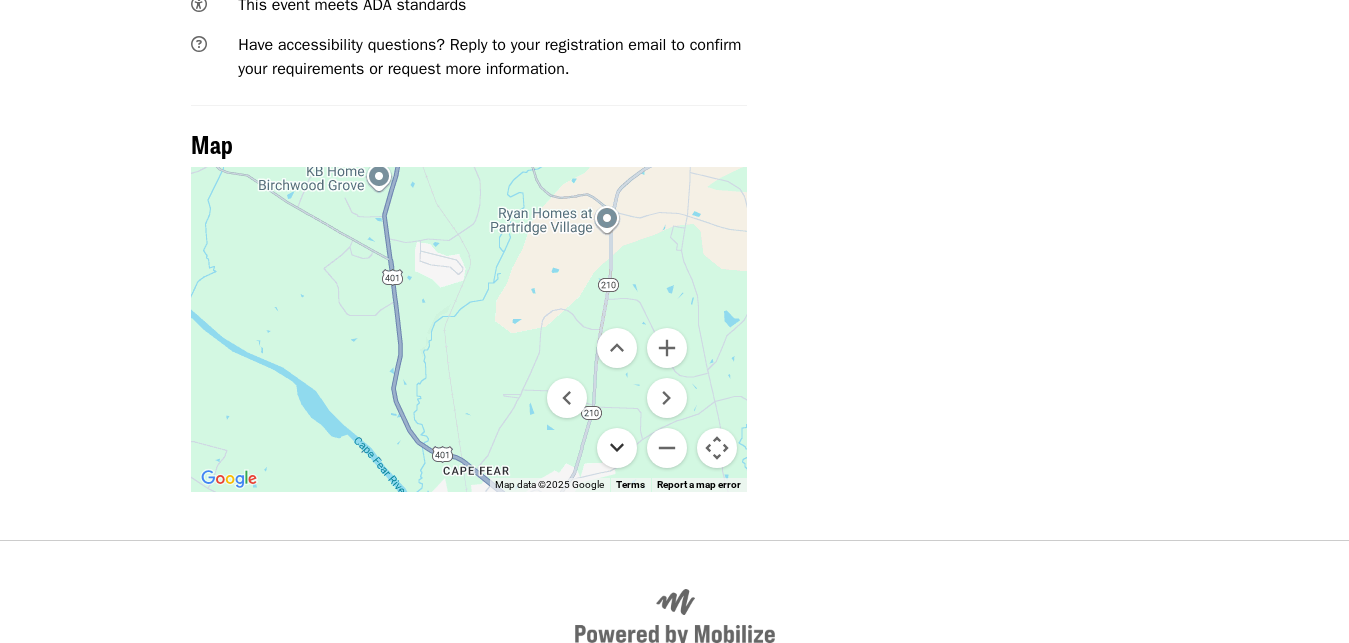 click at bounding box center (617, 448) 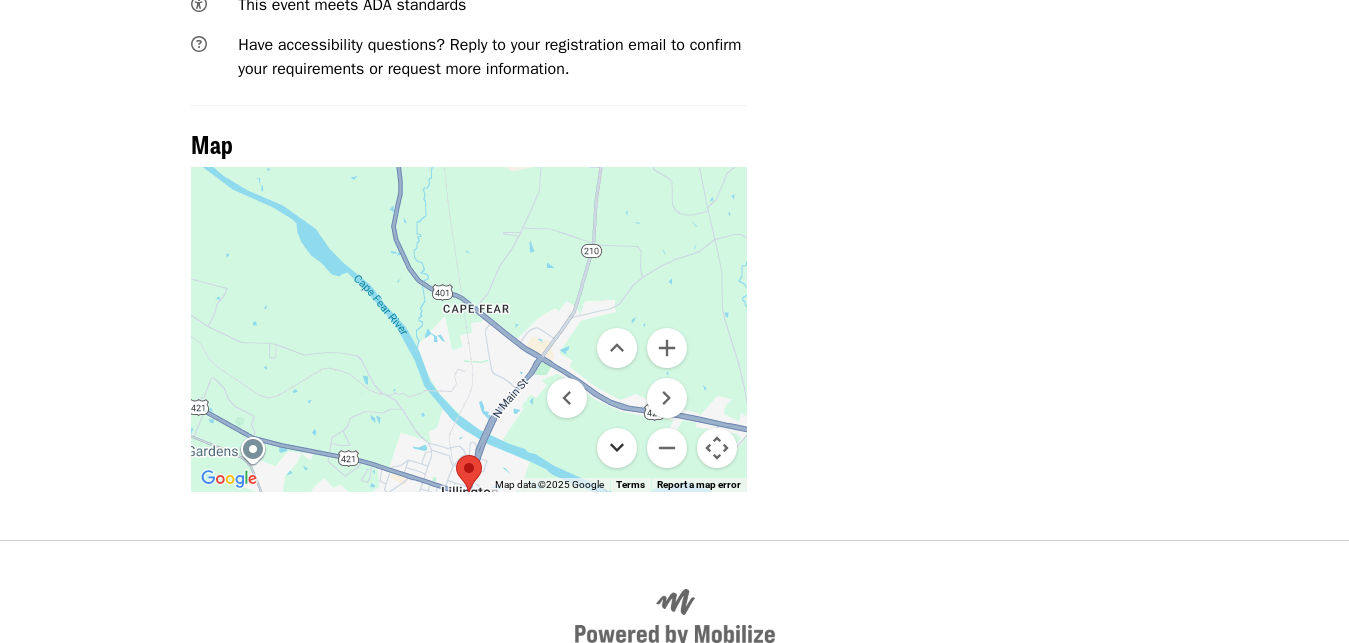 click at bounding box center [617, 448] 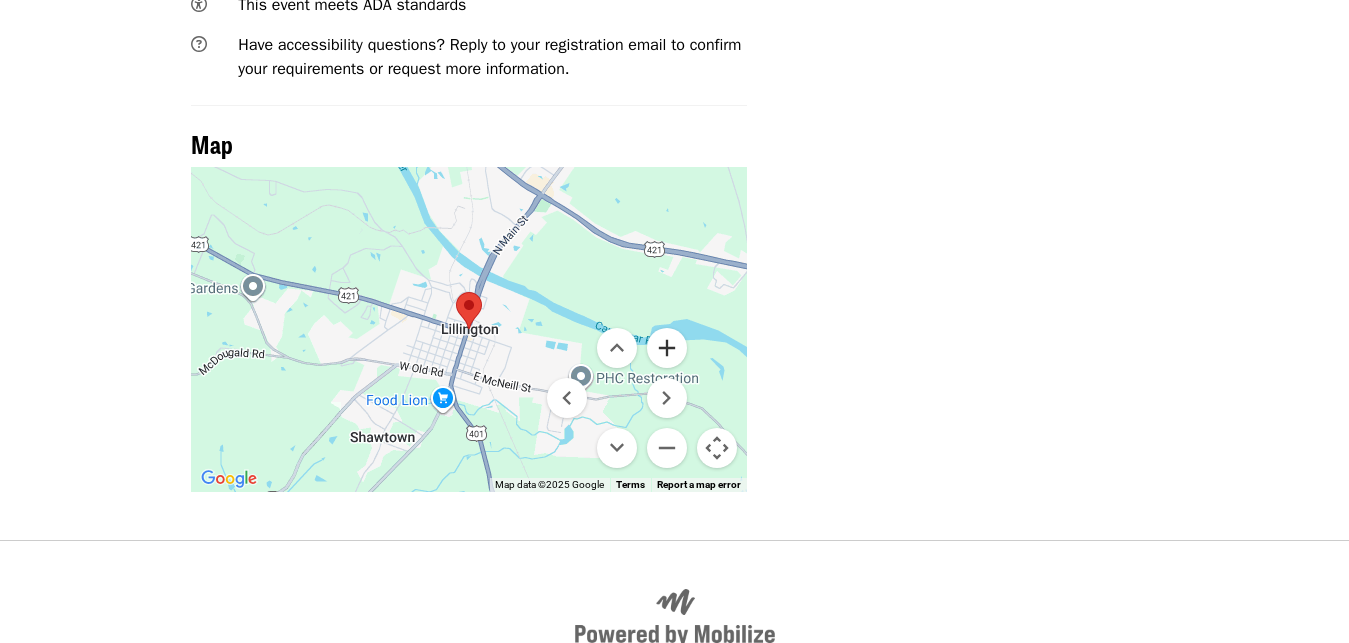 click at bounding box center (667, 348) 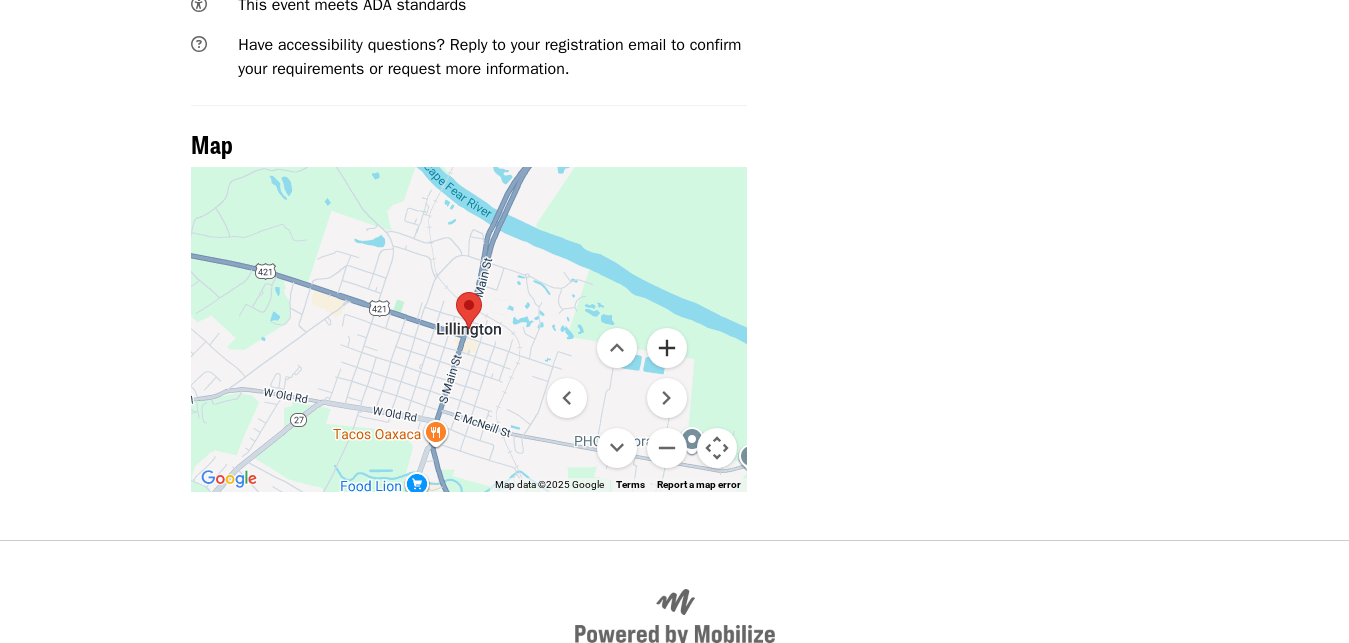click at bounding box center (667, 348) 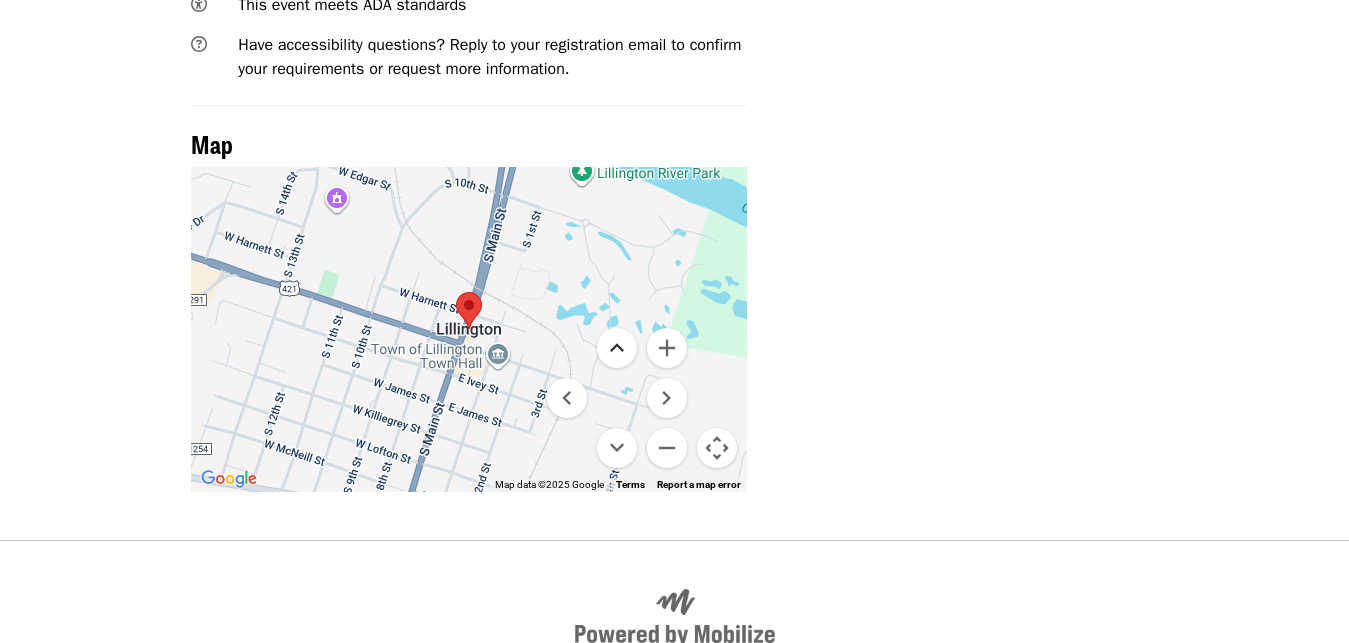 click at bounding box center [617, 348] 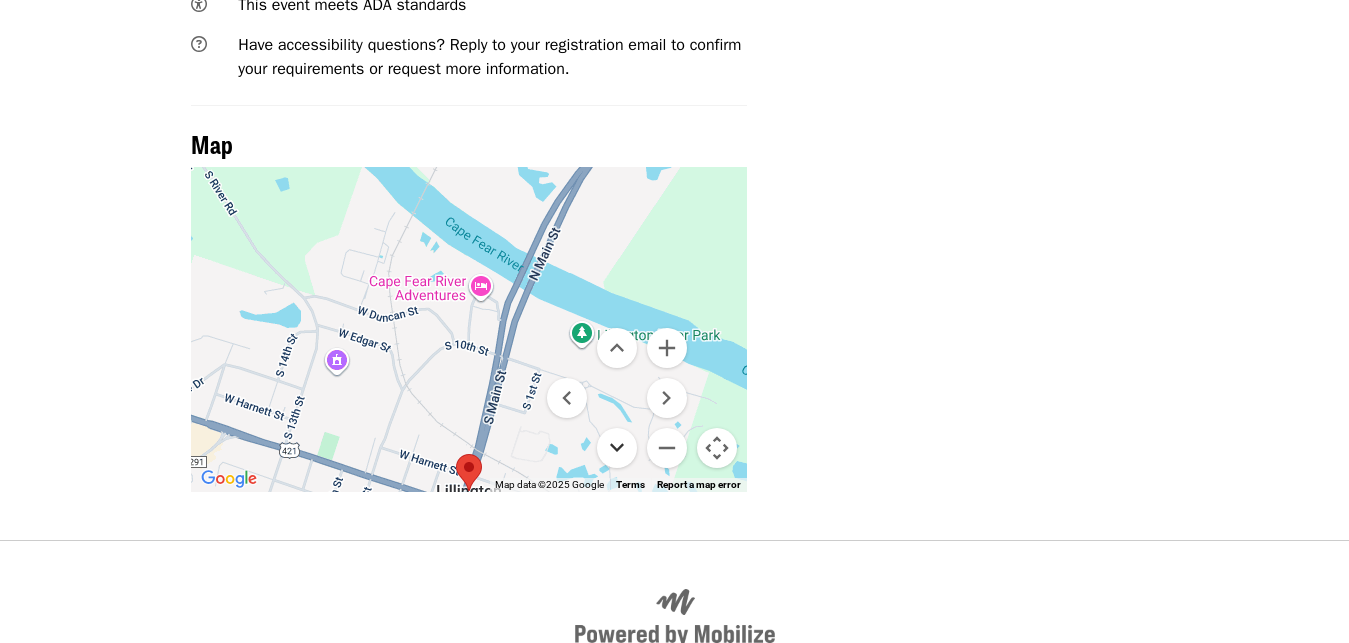 click at bounding box center (617, 448) 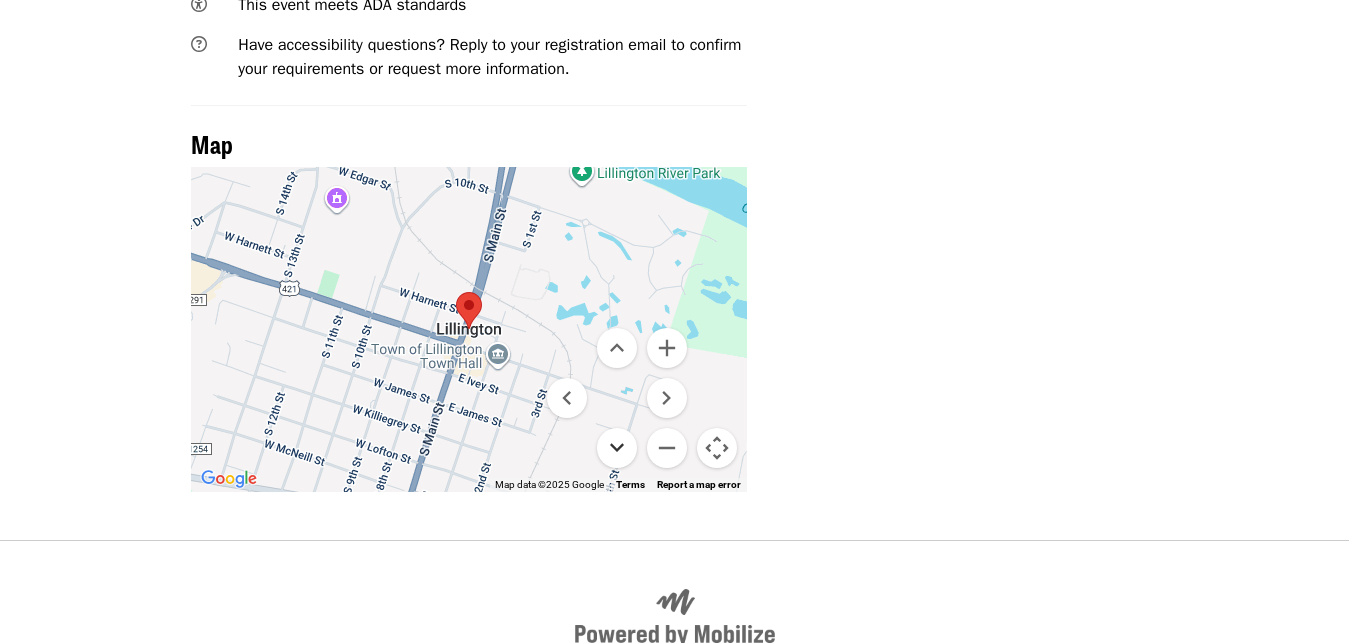 click at bounding box center (617, 448) 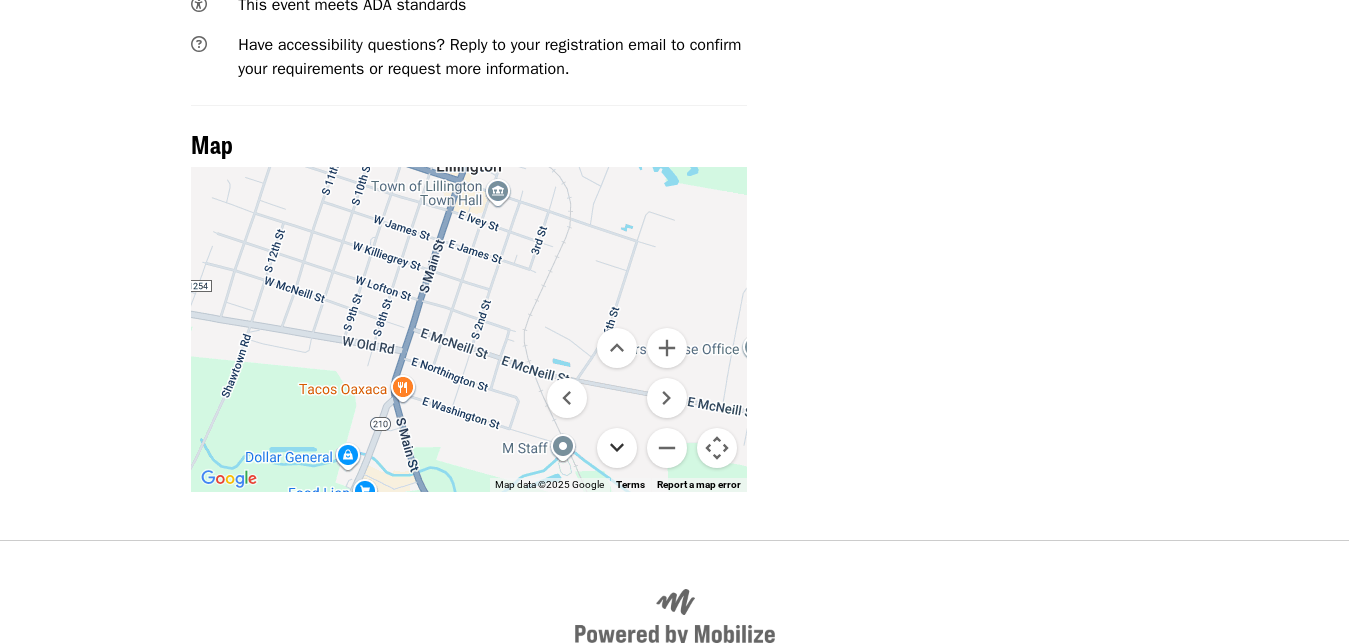 click at bounding box center [617, 448] 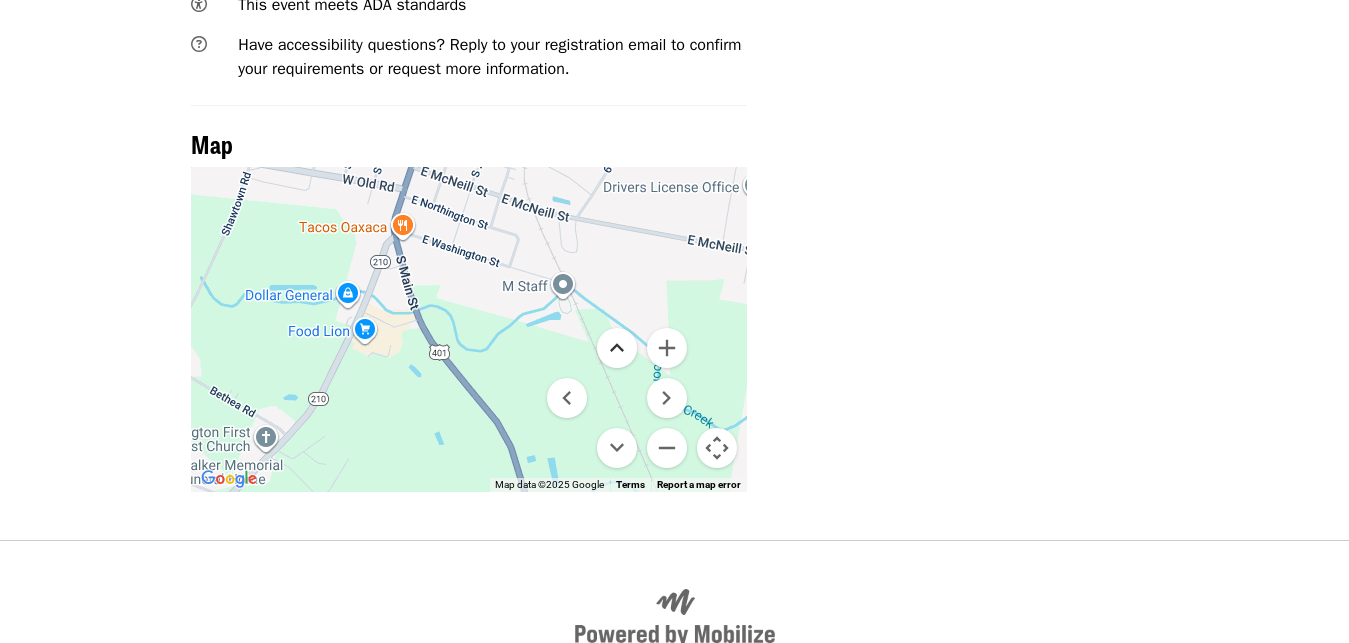click at bounding box center (617, 348) 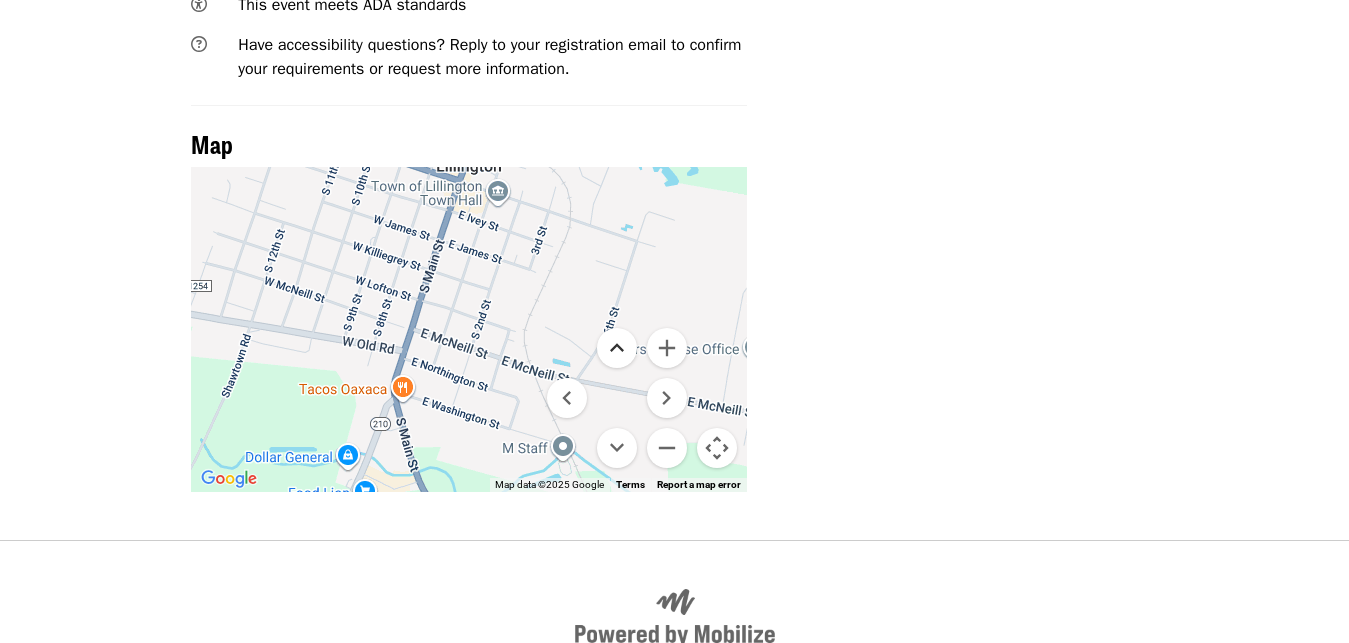 click at bounding box center (617, 348) 